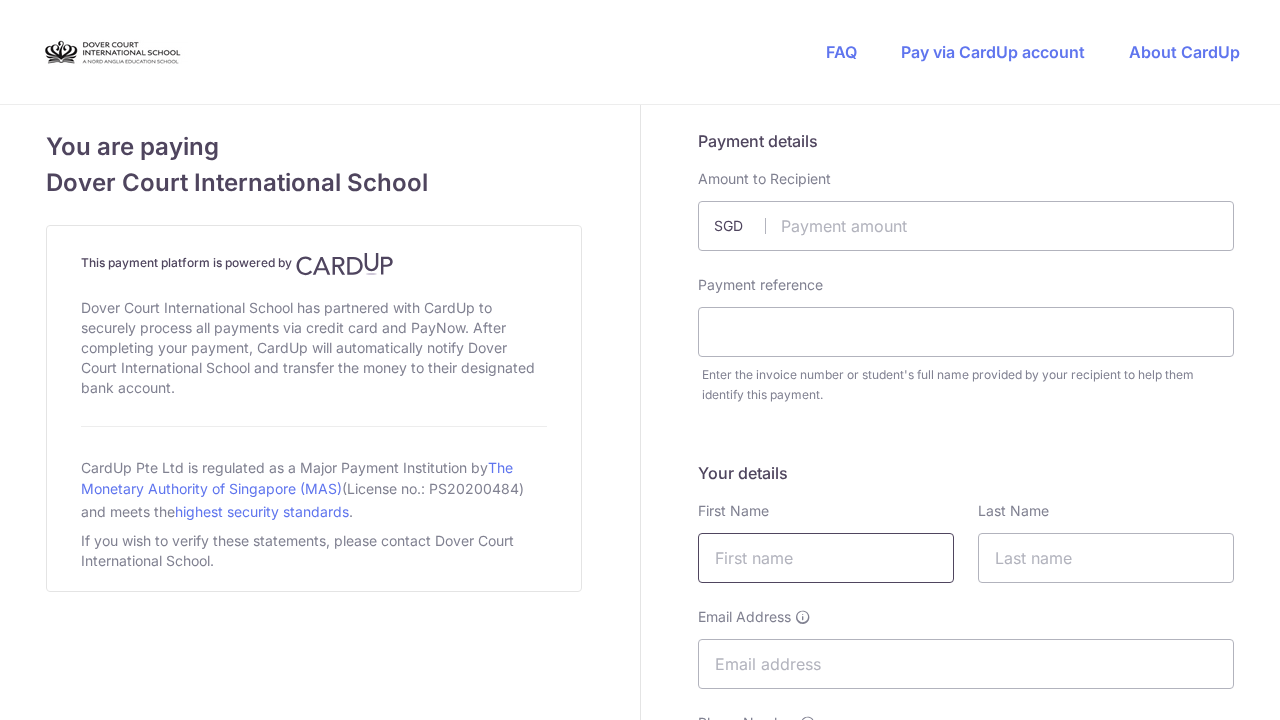 scroll, scrollTop: 0, scrollLeft: 0, axis: both 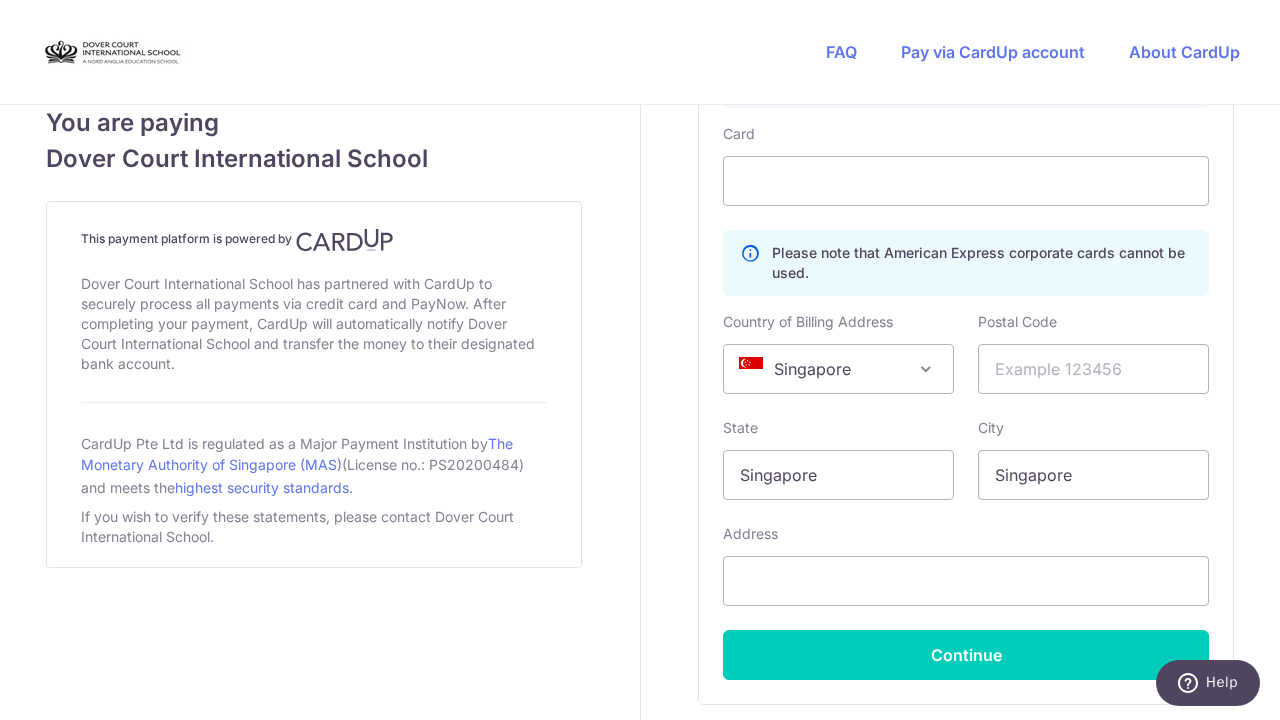 click at bounding box center [926, 369] 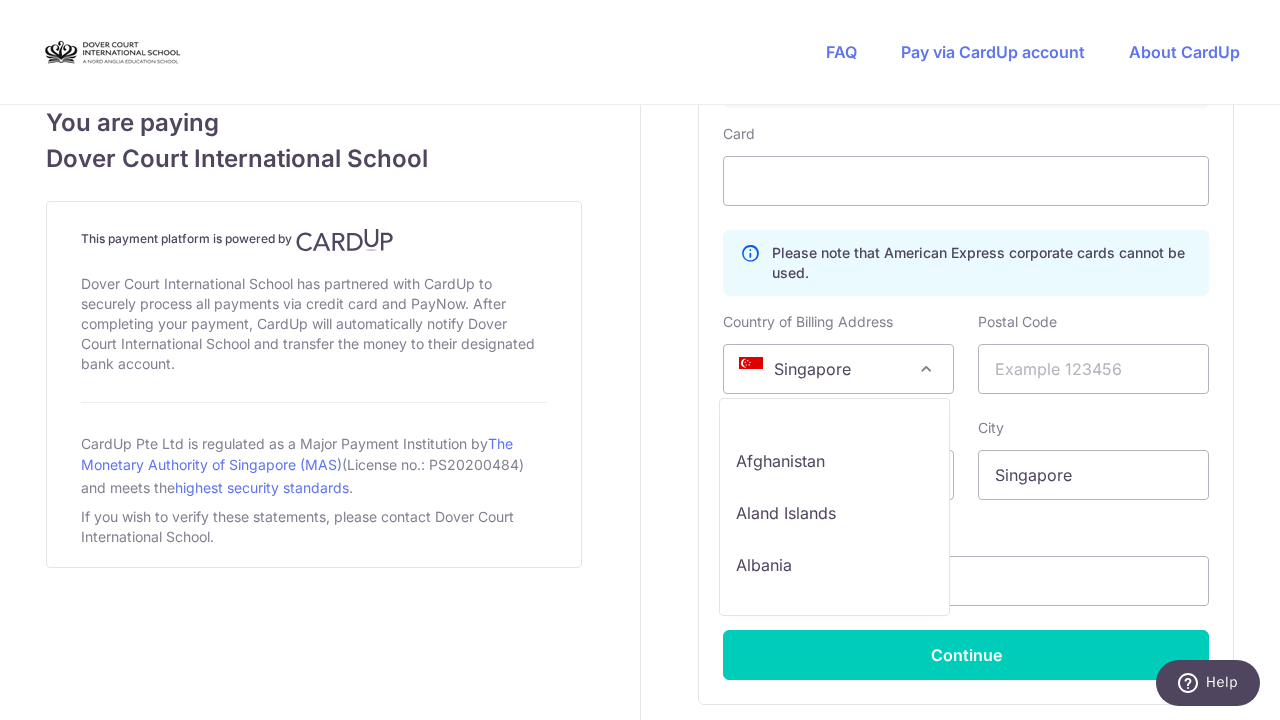 scroll, scrollTop: 10572, scrollLeft: 0, axis: vertical 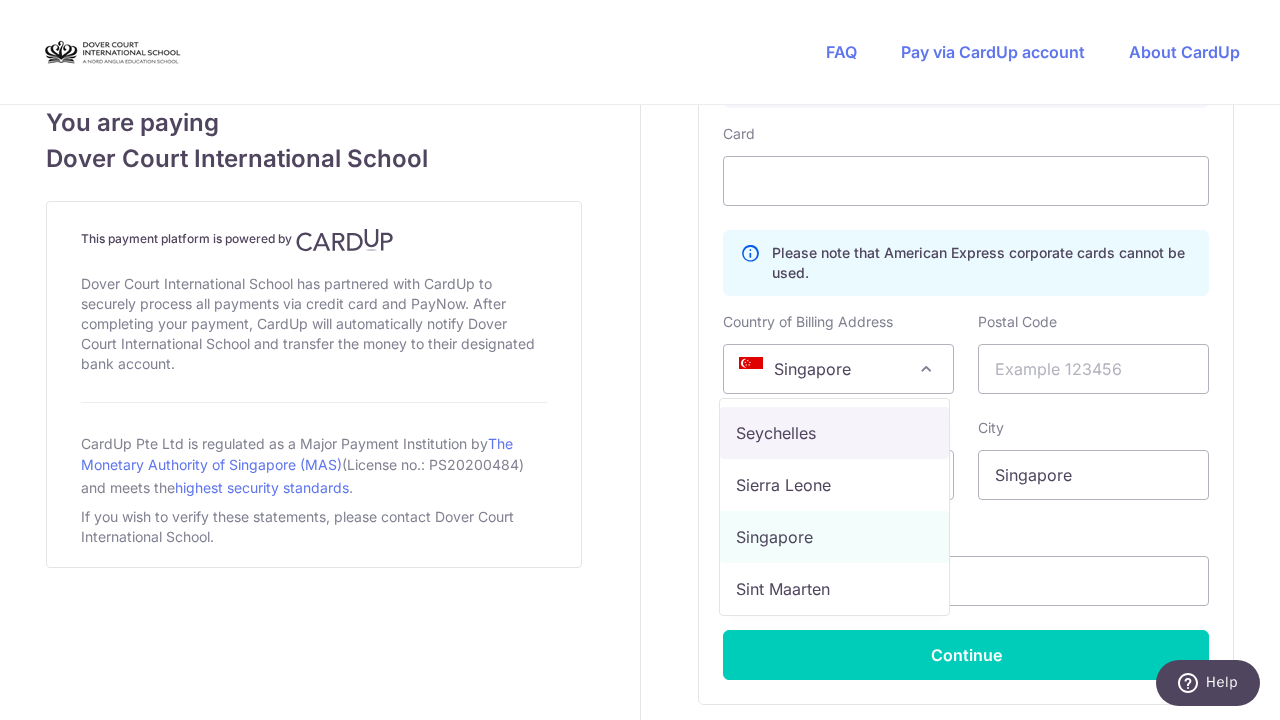 click at bounding box center [926, 369] 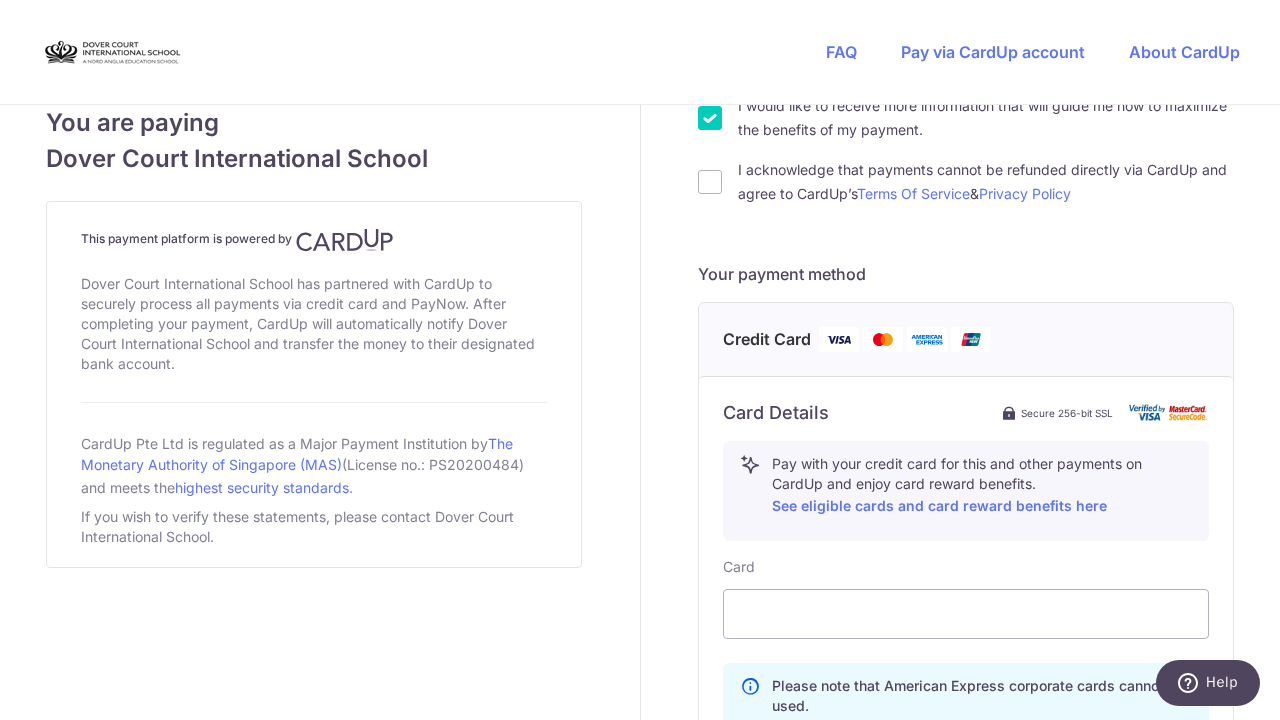 scroll, scrollTop: 714, scrollLeft: 0, axis: vertical 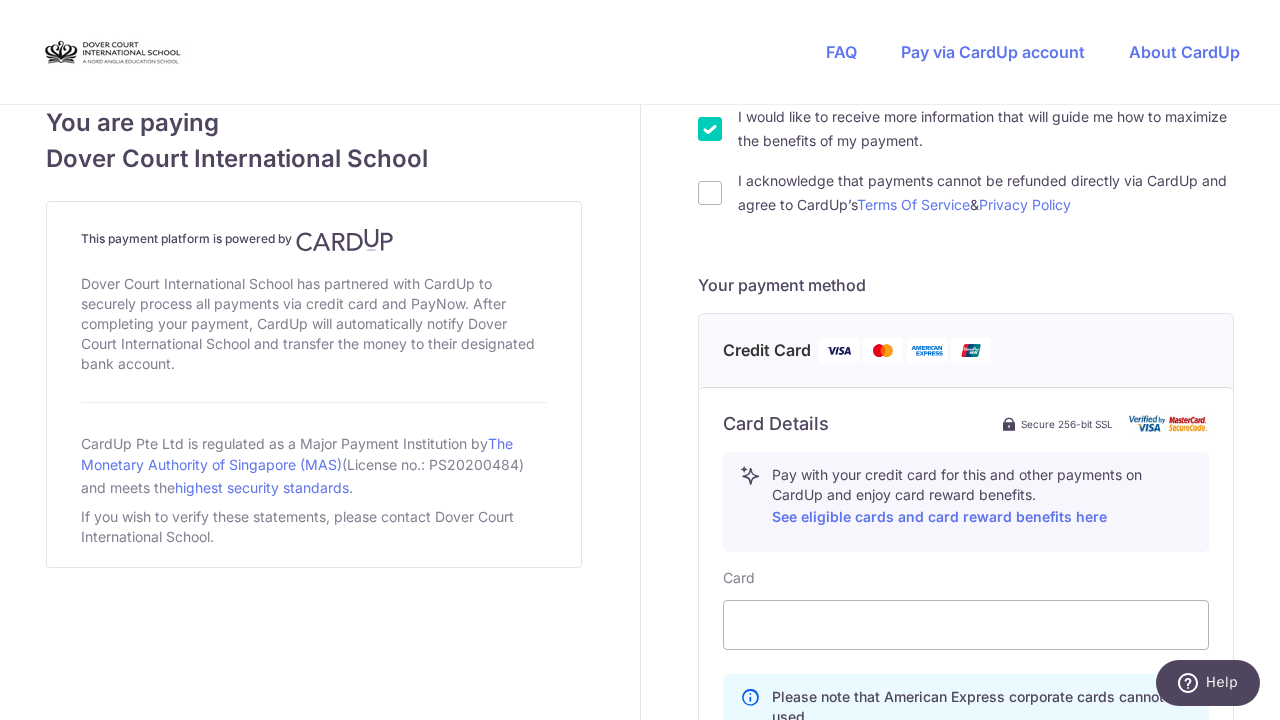 click on "Your payment method" at bounding box center (966, 285) 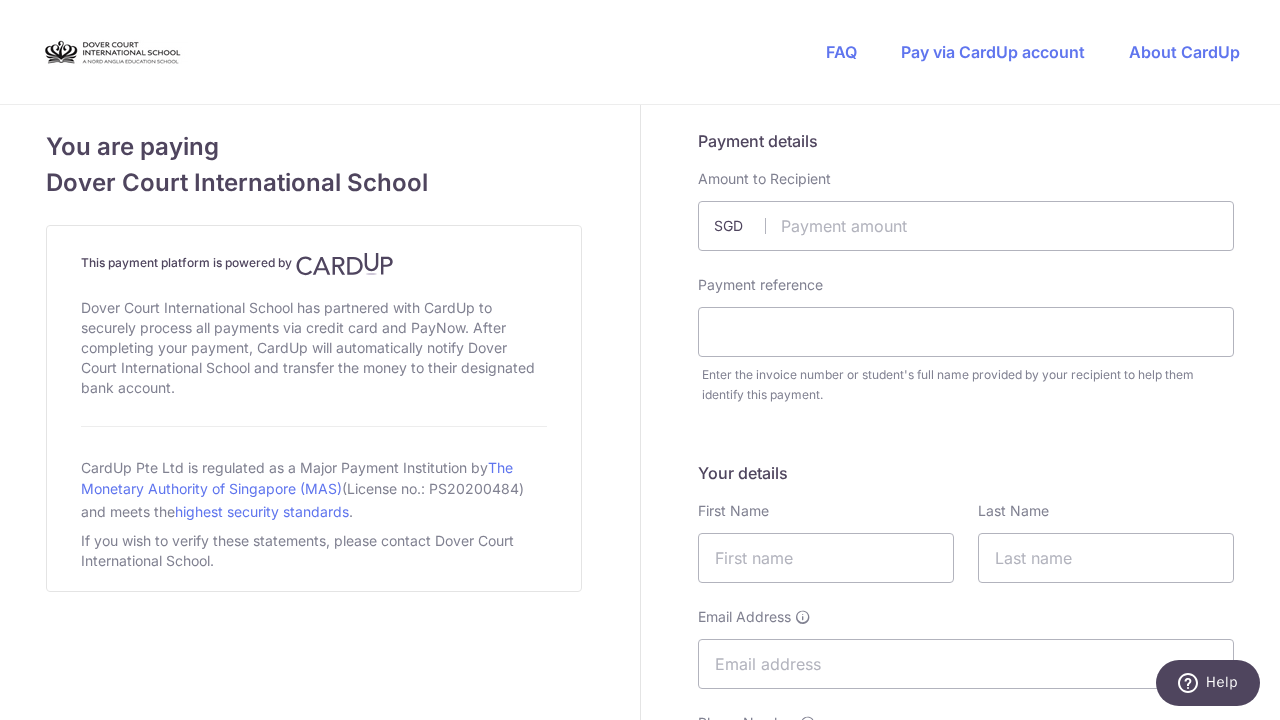 scroll, scrollTop: 0, scrollLeft: 0, axis: both 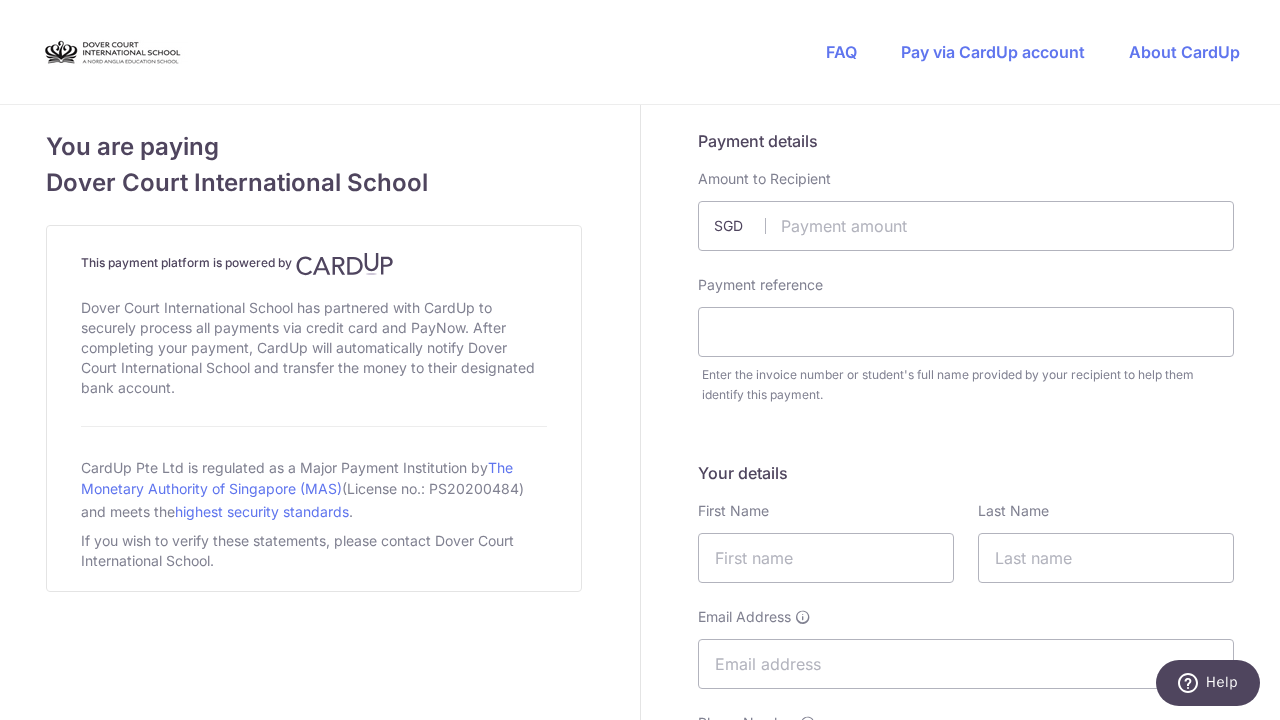 click on "SGD" at bounding box center [740, 226] 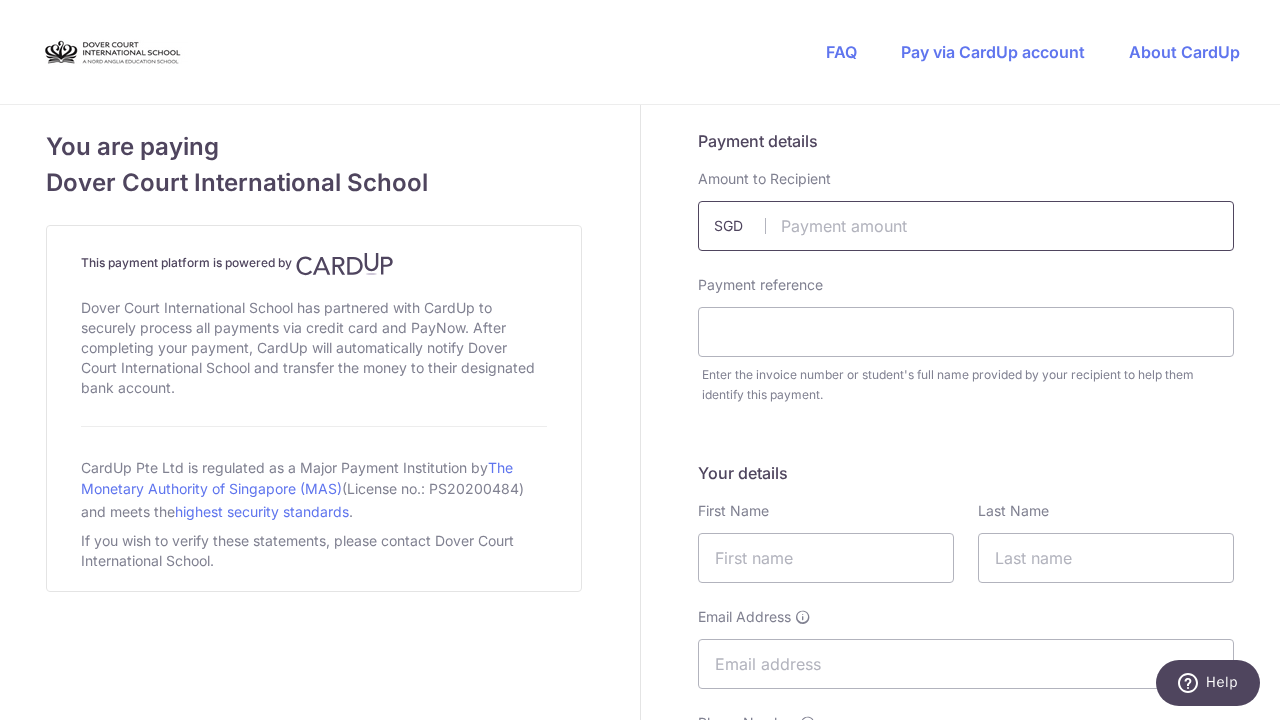 click at bounding box center [966, 226] 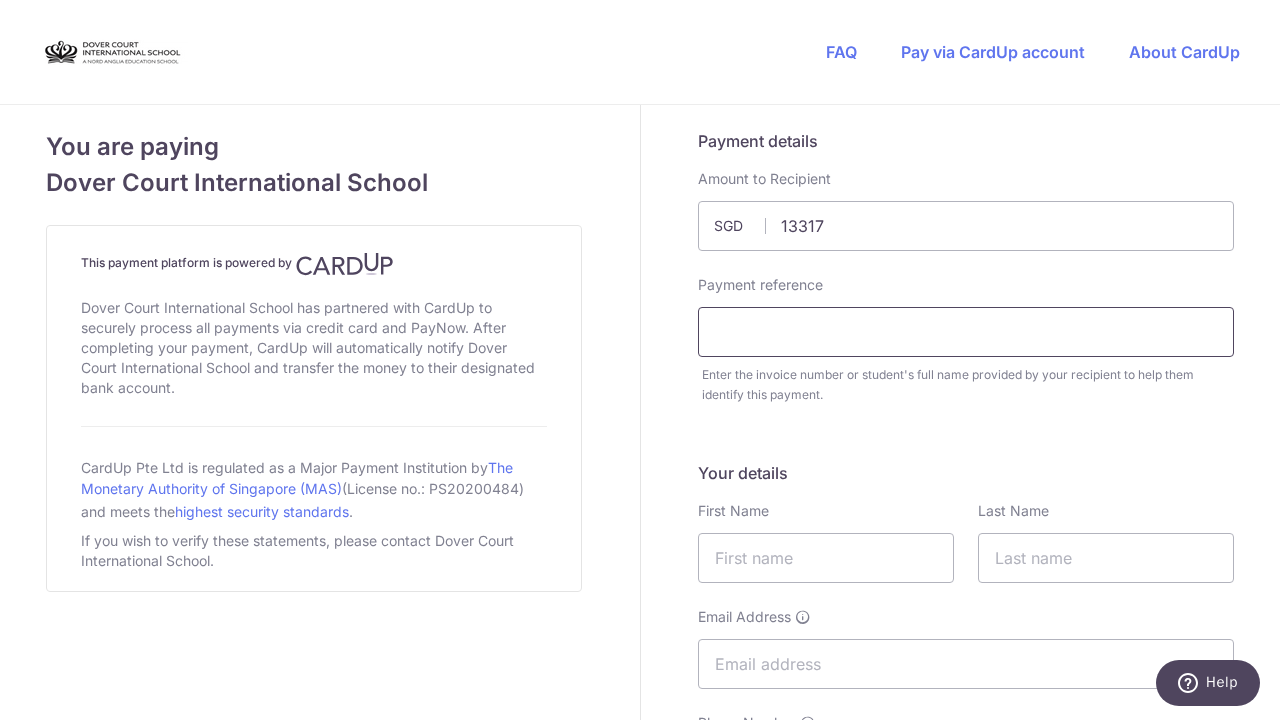 type on "13317.00" 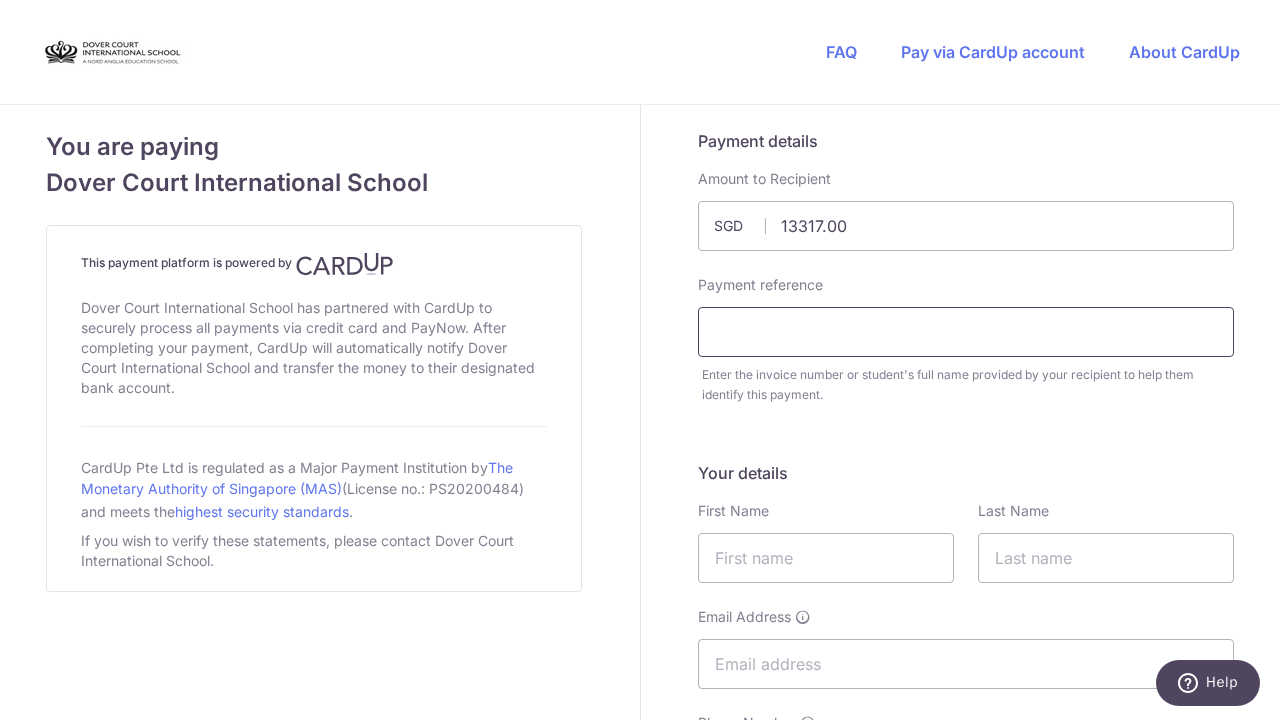 click at bounding box center [966, 332] 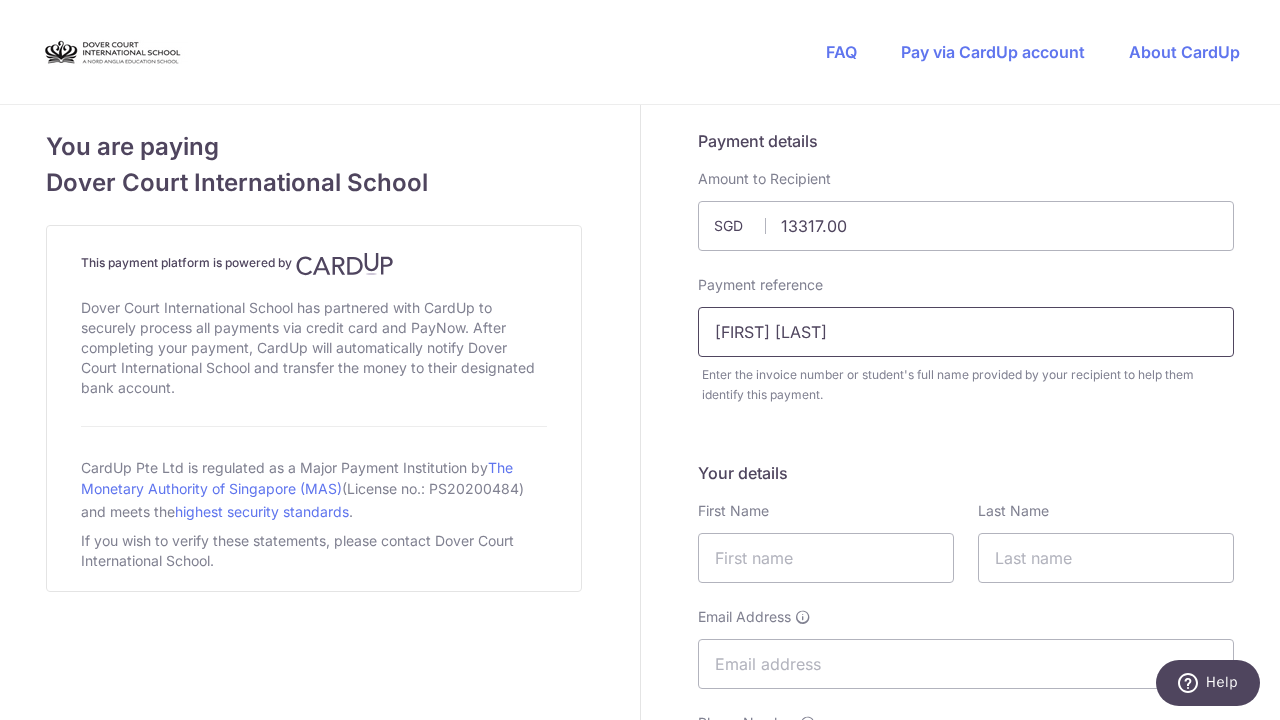click on "[FIRST] [LAST]" at bounding box center [966, 332] 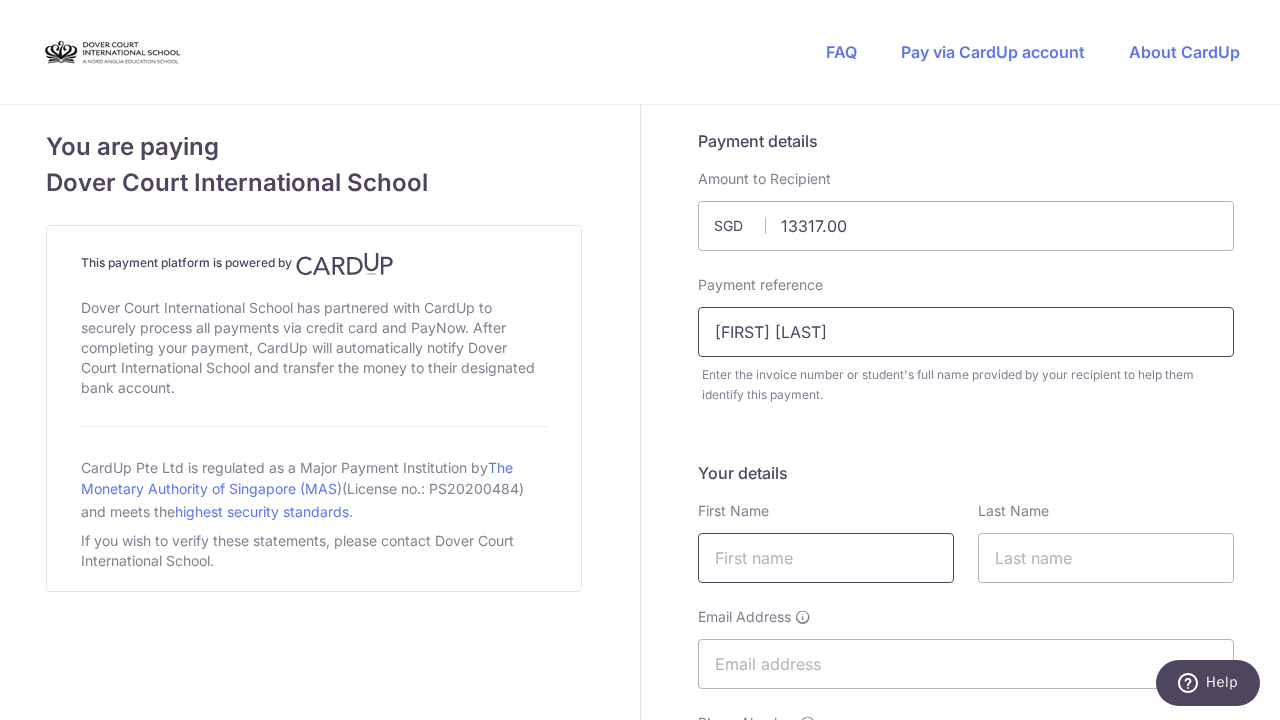 type on "[FIRST] [LAST]" 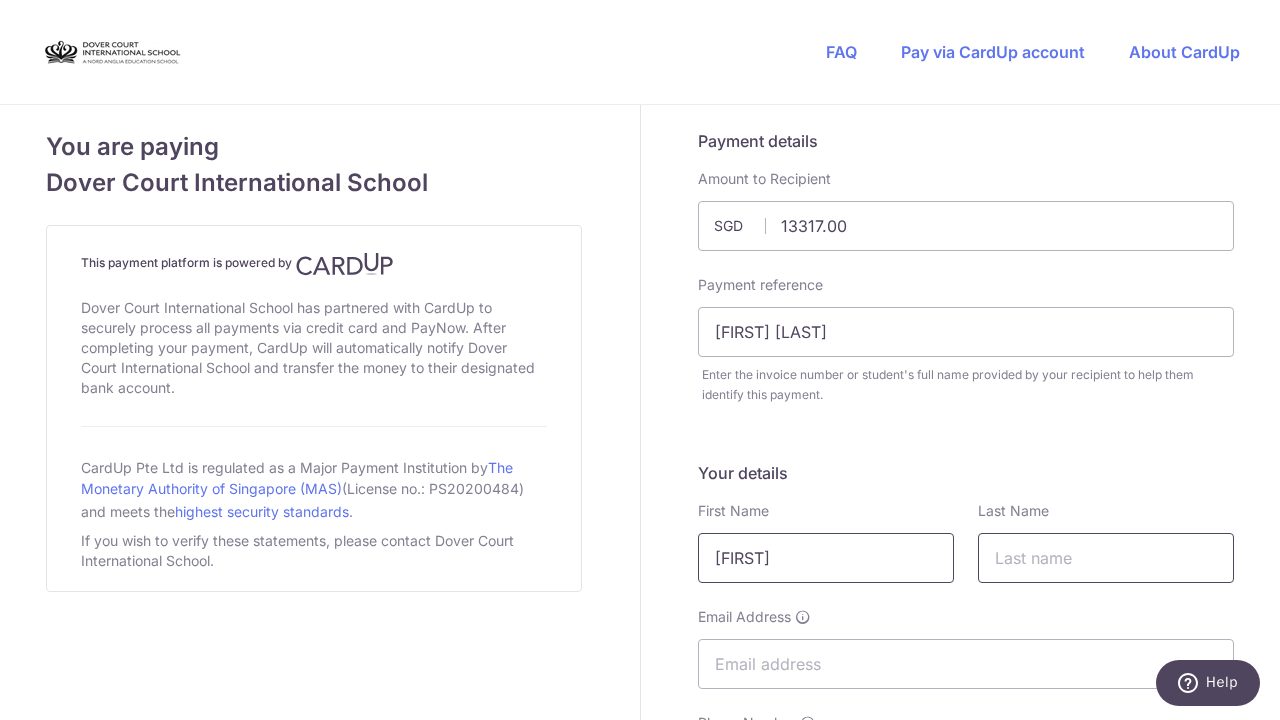 type on "[FIRST]" 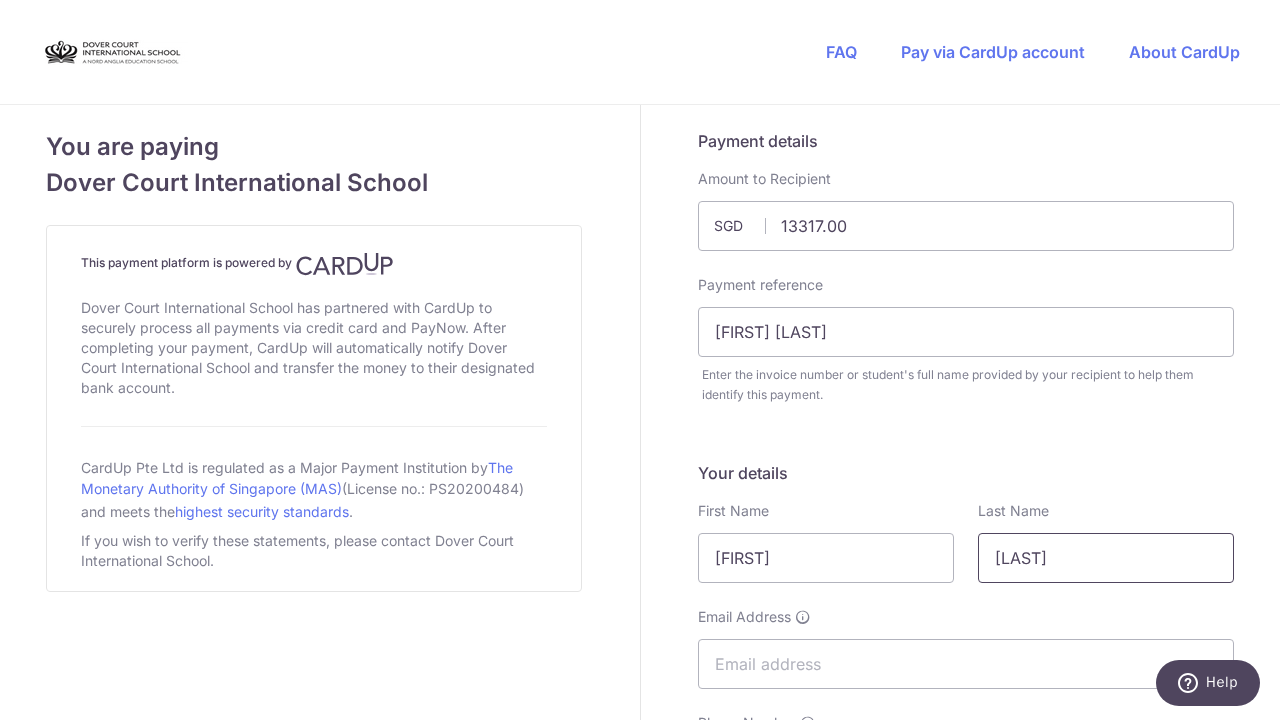 scroll, scrollTop: 128, scrollLeft: 0, axis: vertical 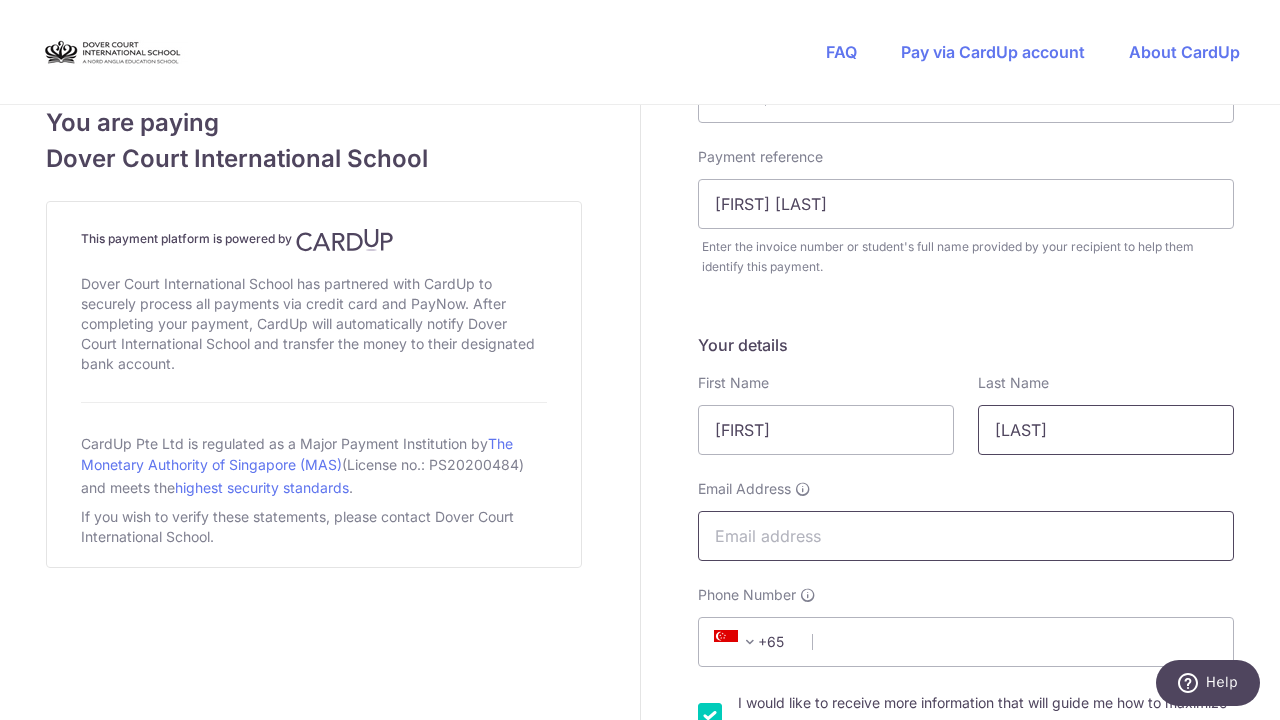 type on "[LAST]" 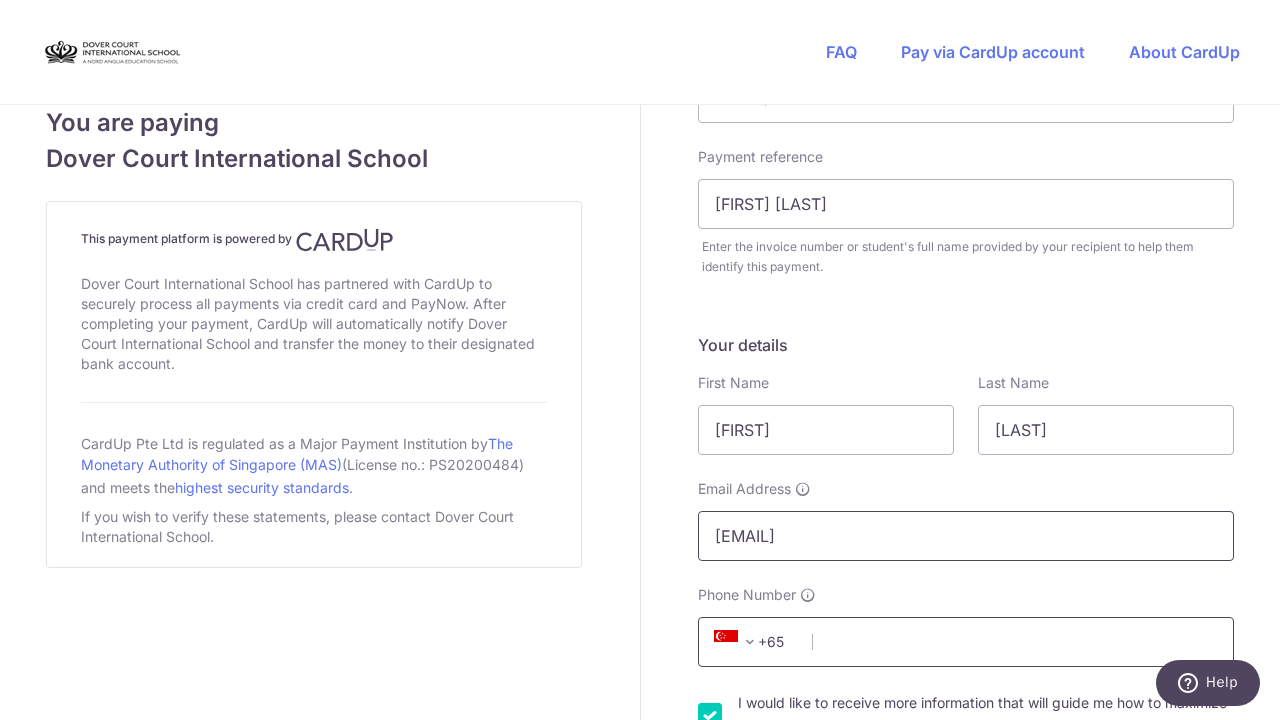 scroll, scrollTop: 248, scrollLeft: 0, axis: vertical 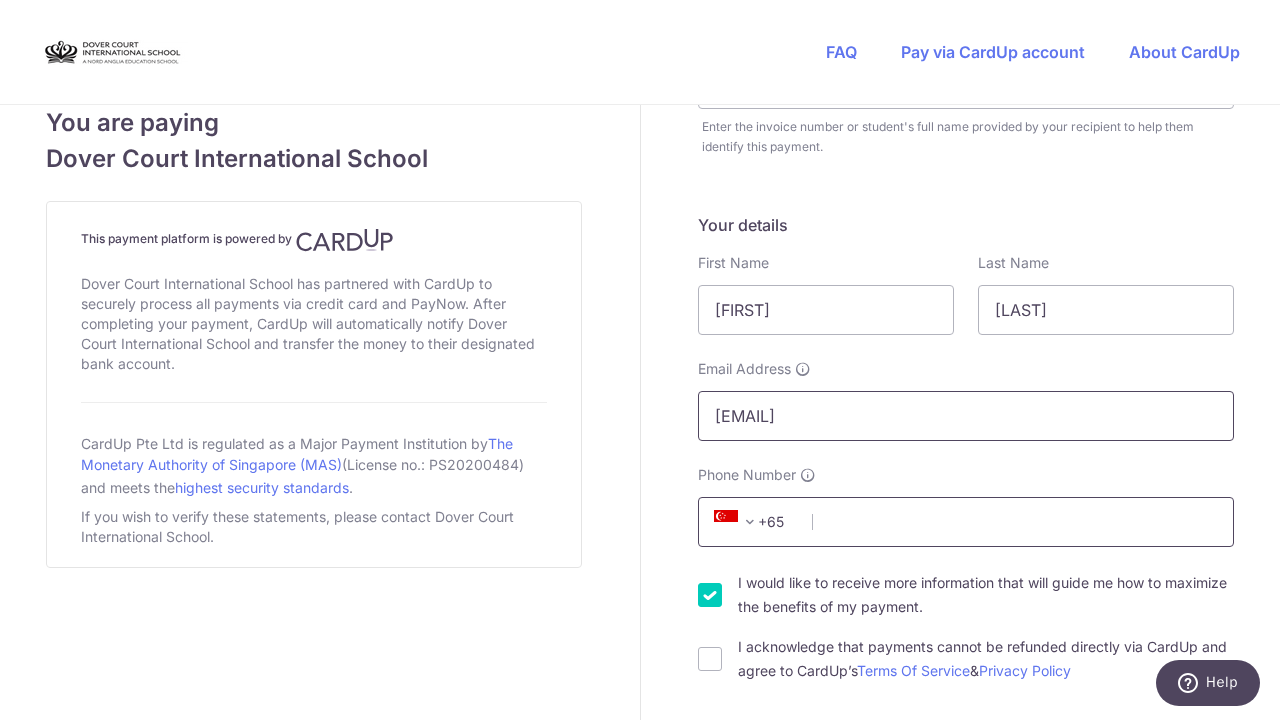type on "[EMAIL]" 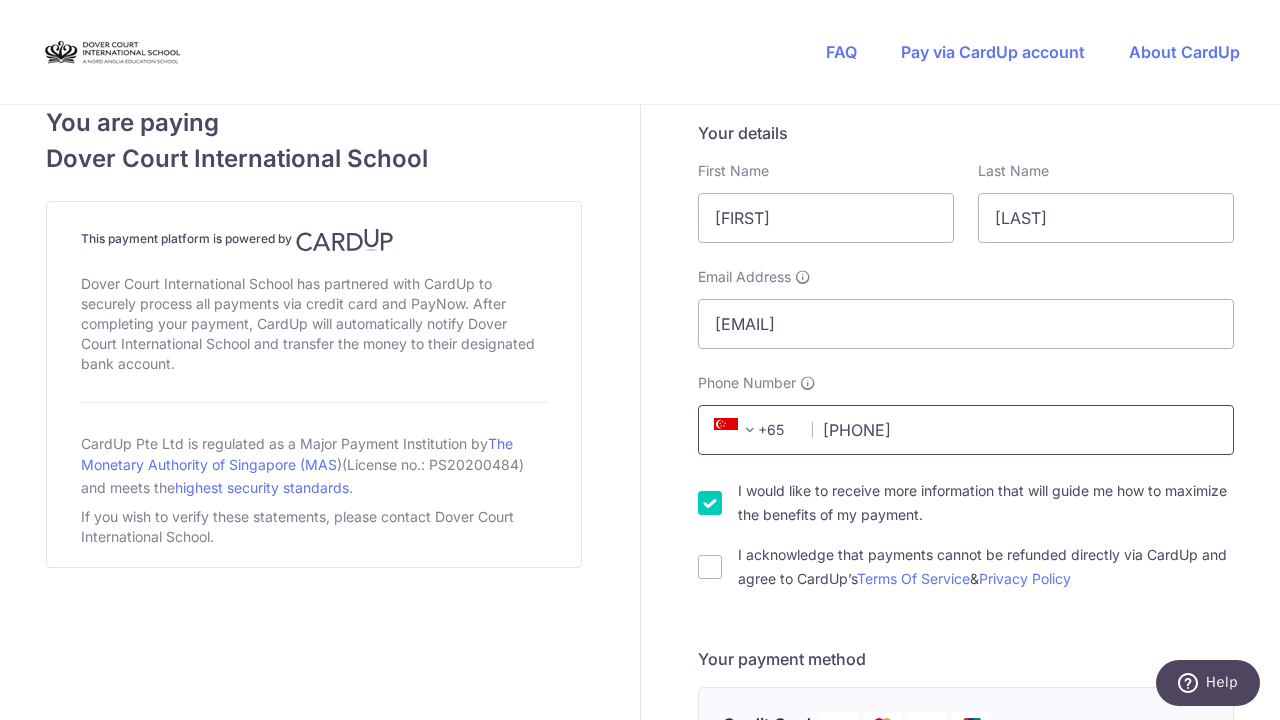 scroll, scrollTop: 341, scrollLeft: 0, axis: vertical 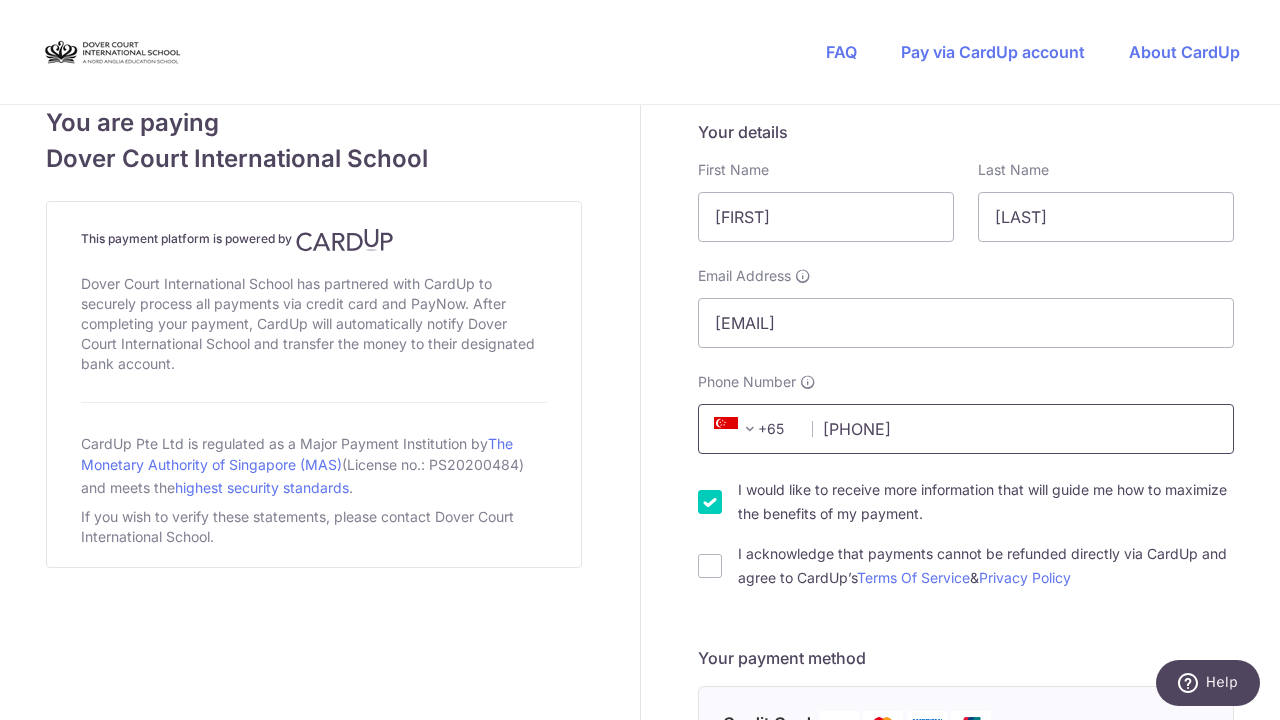 type on "[PHONE]" 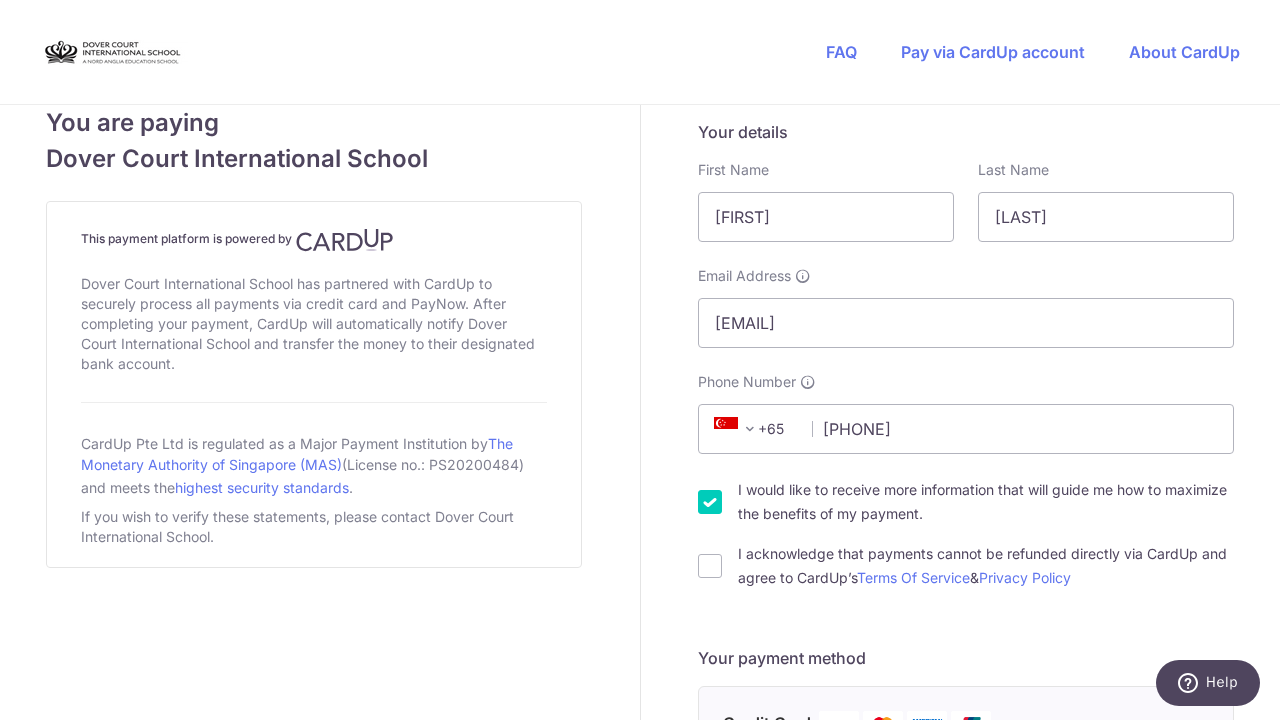 click on "I would like to receive more information that will guide me how to maximize the benefits of my payment." at bounding box center [710, 502] 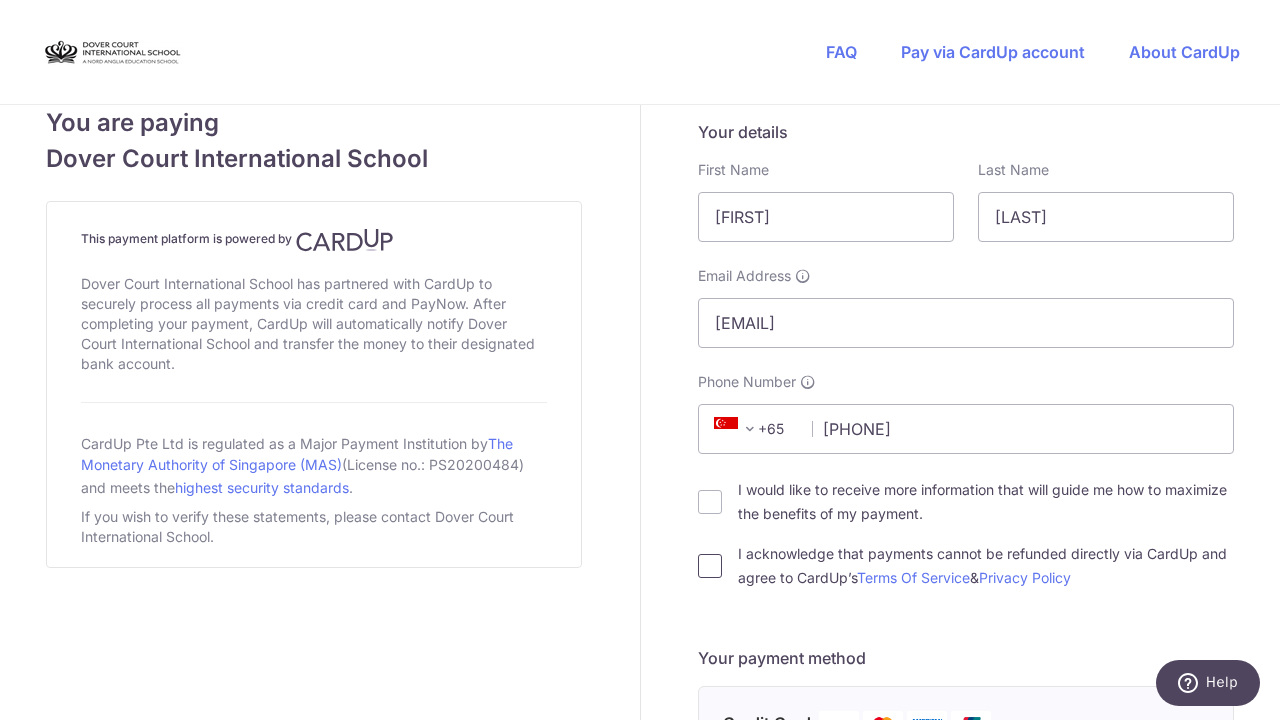 click on "I acknowledge that payments cannot be refunded directly via CardUp and agree to CardUp’s
Terms Of Service  &
Privacy Policy" at bounding box center (710, 566) 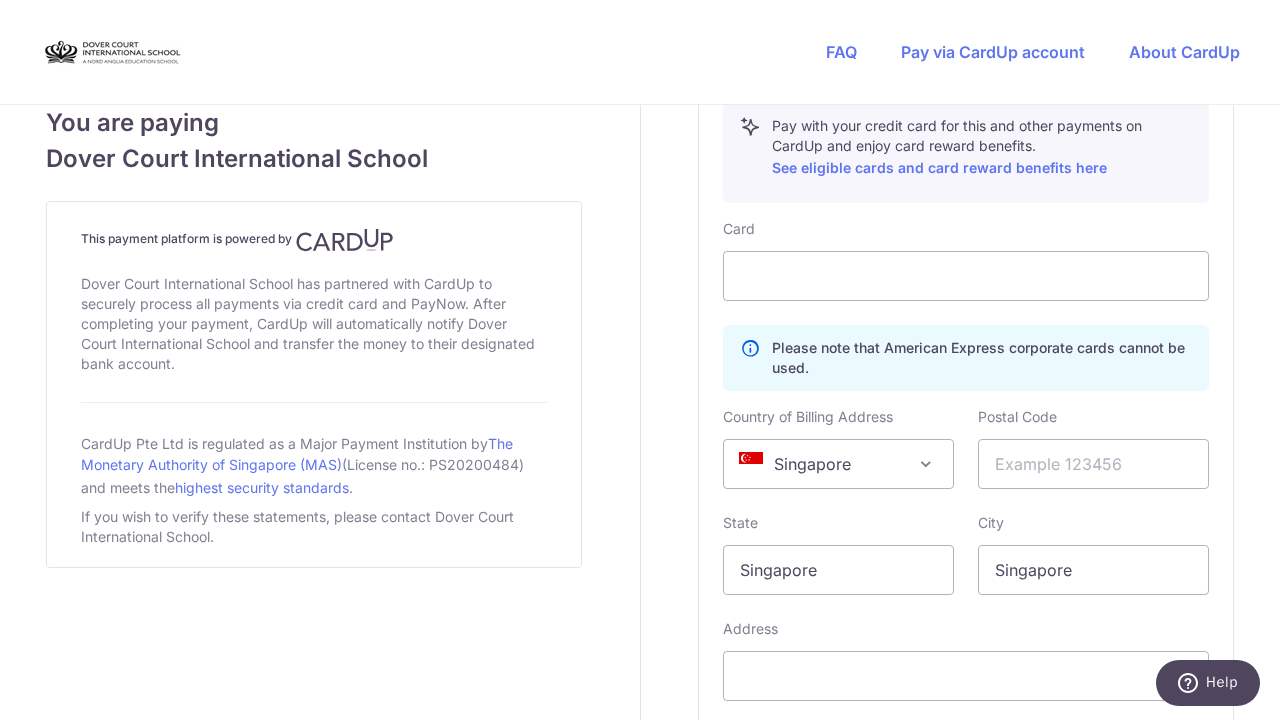 scroll, scrollTop: 1161, scrollLeft: 0, axis: vertical 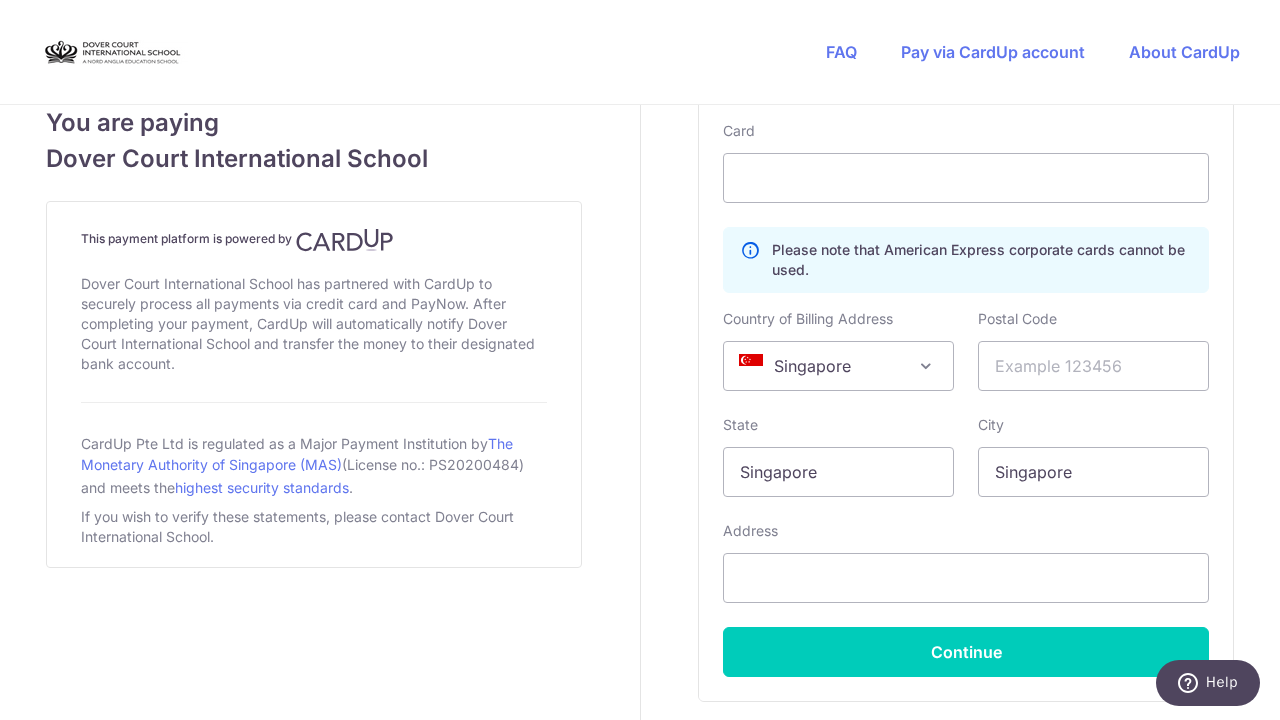 click at bounding box center [926, 366] 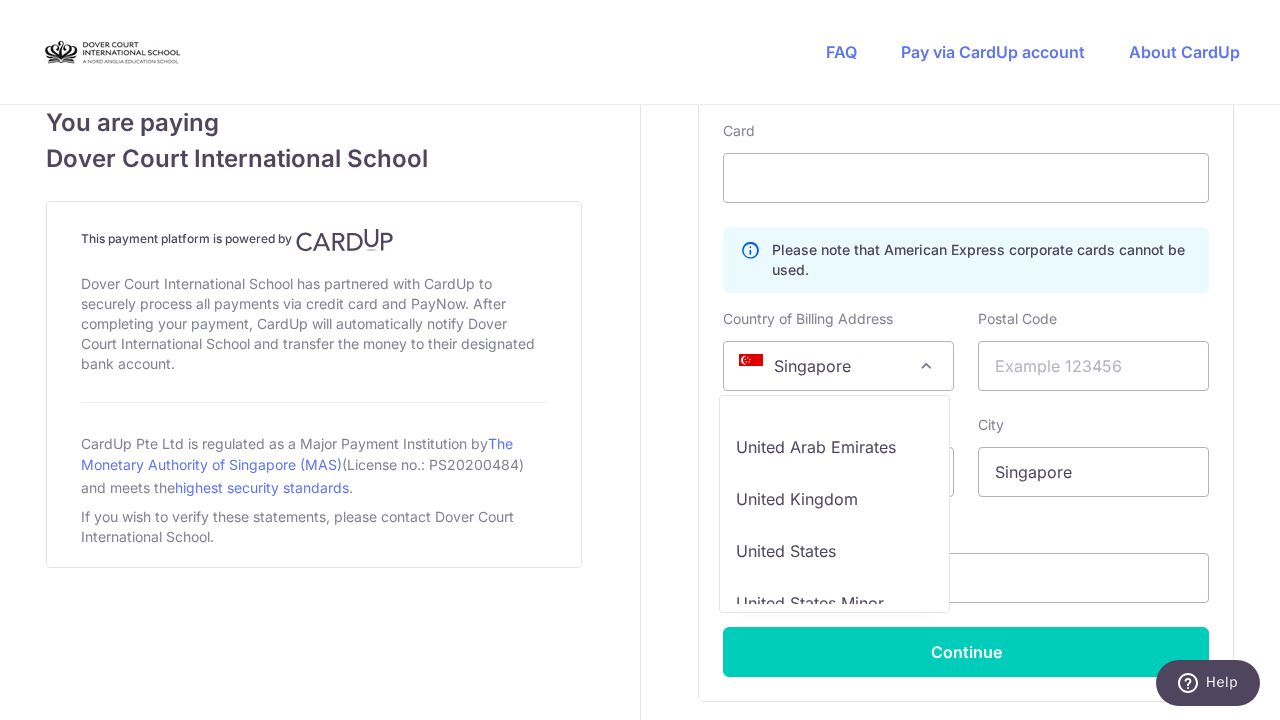 scroll, scrollTop: 12484, scrollLeft: 0, axis: vertical 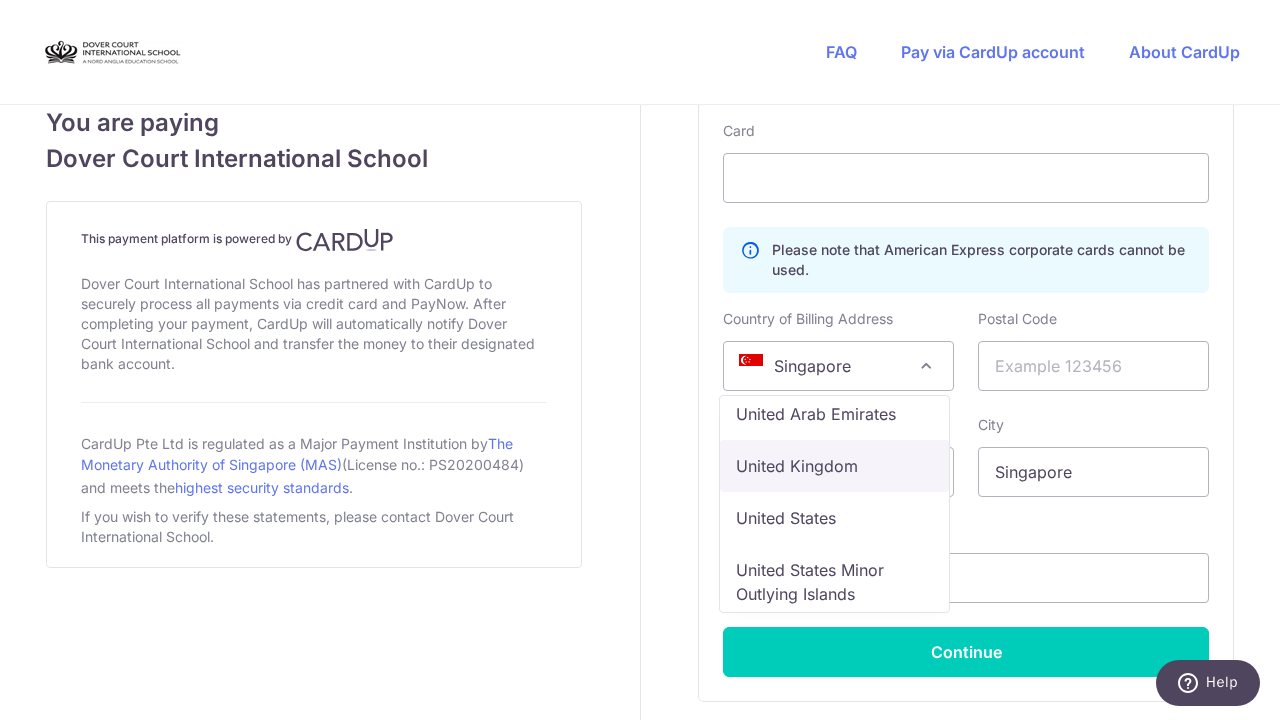 select on "GB" 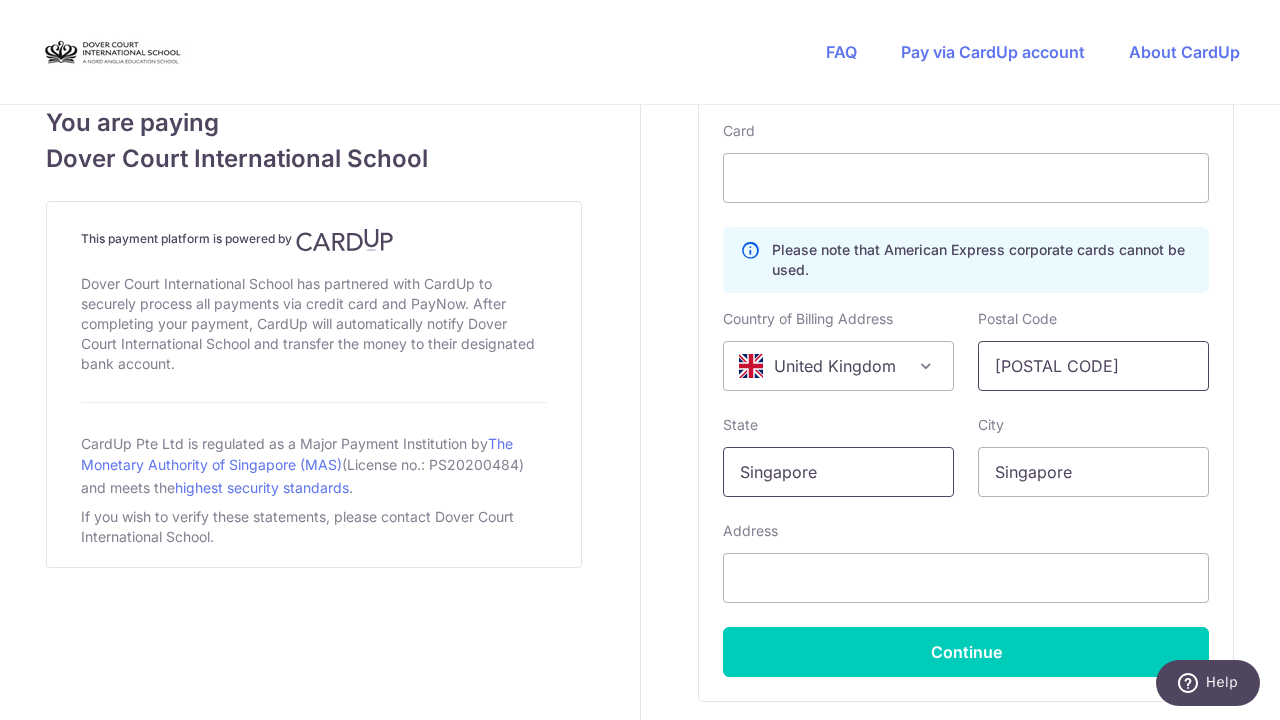 type on "[POSTAL CODE]" 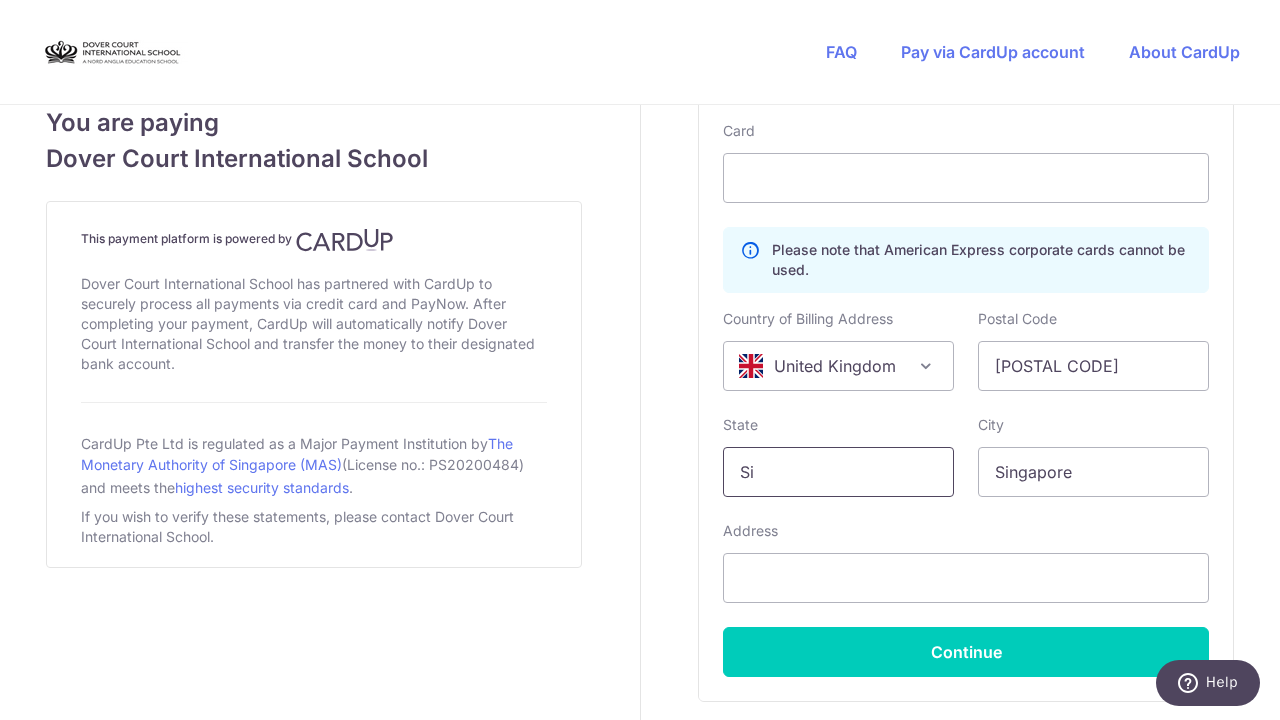 type on "S" 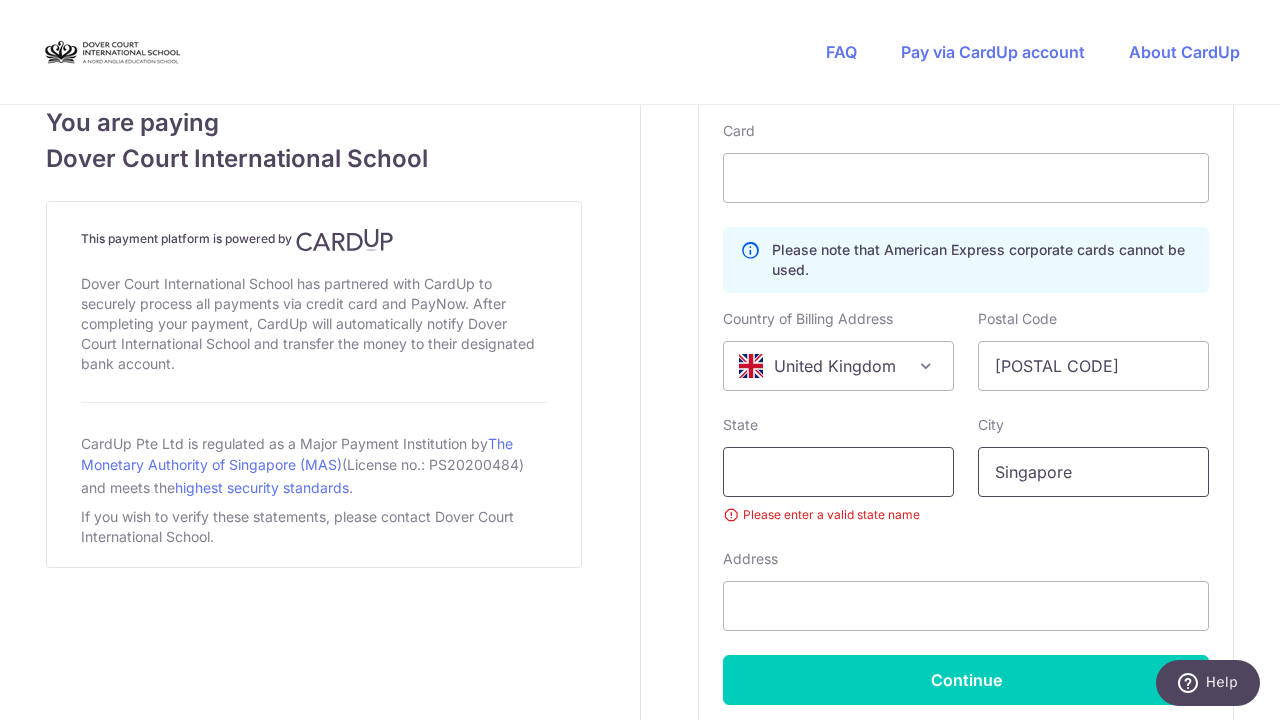 type 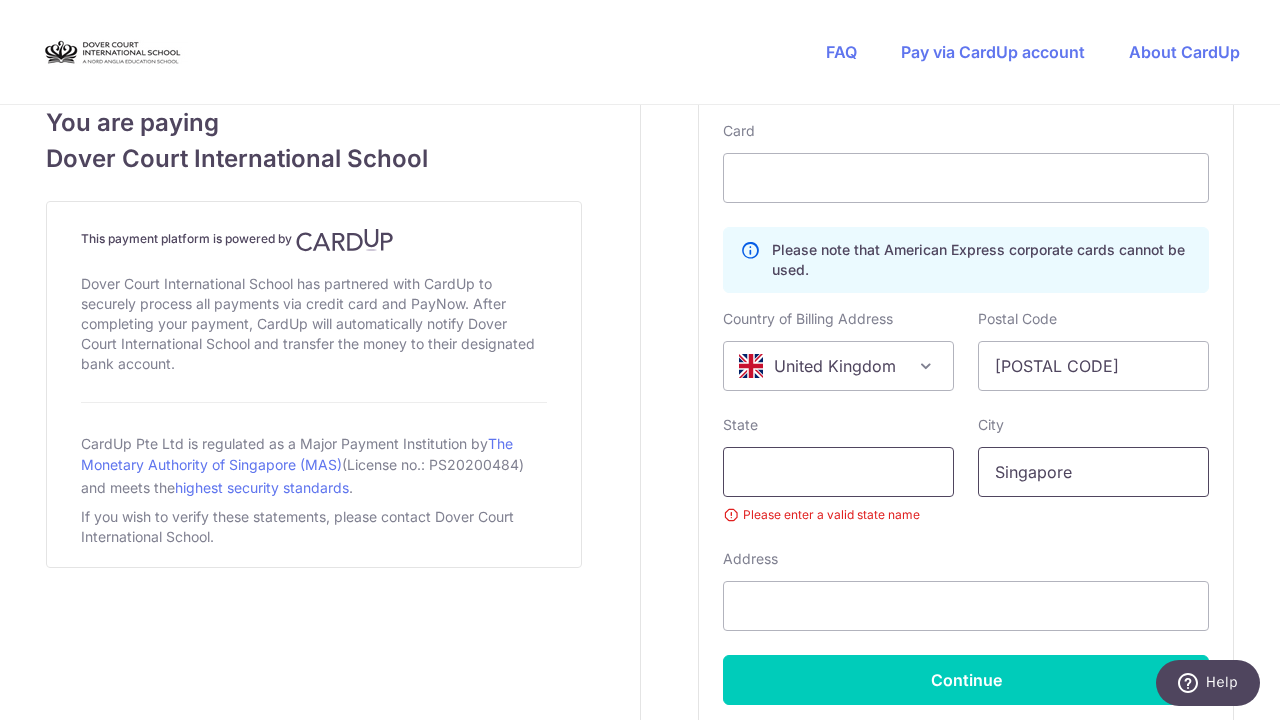 drag, startPoint x: 1100, startPoint y: 480, endPoint x: 878, endPoint y: 468, distance: 222.32408 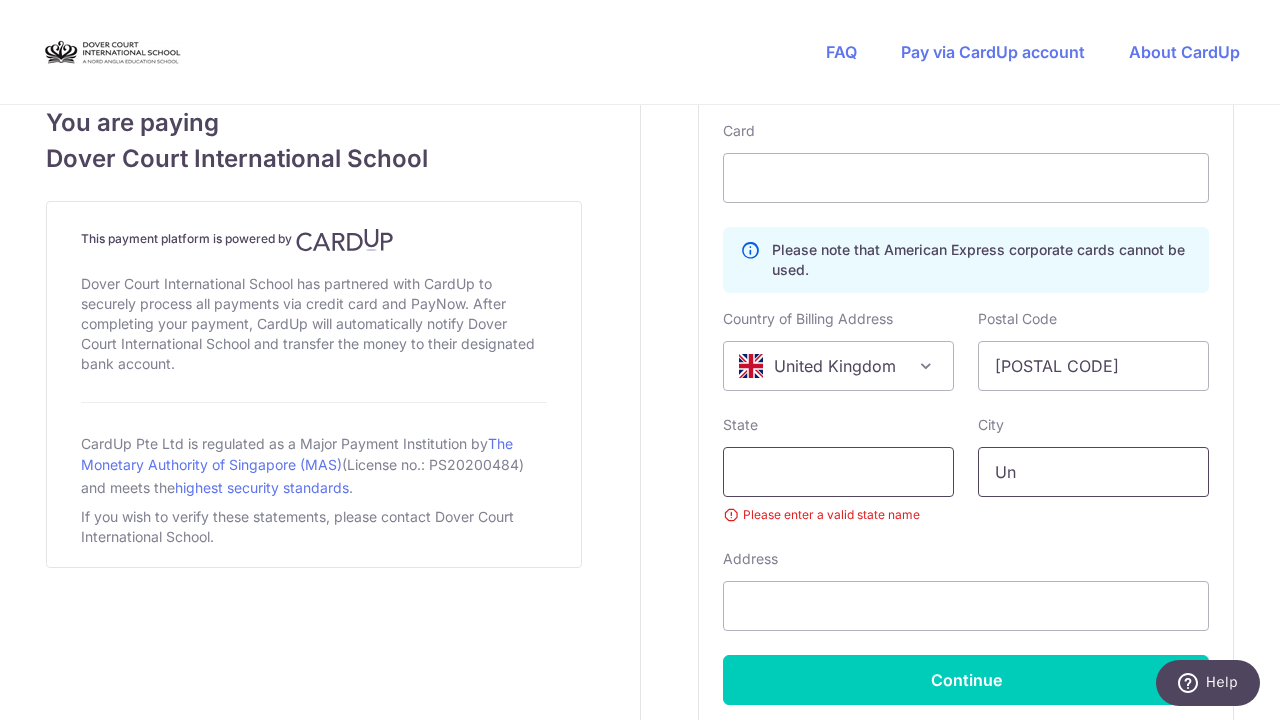 type on "U" 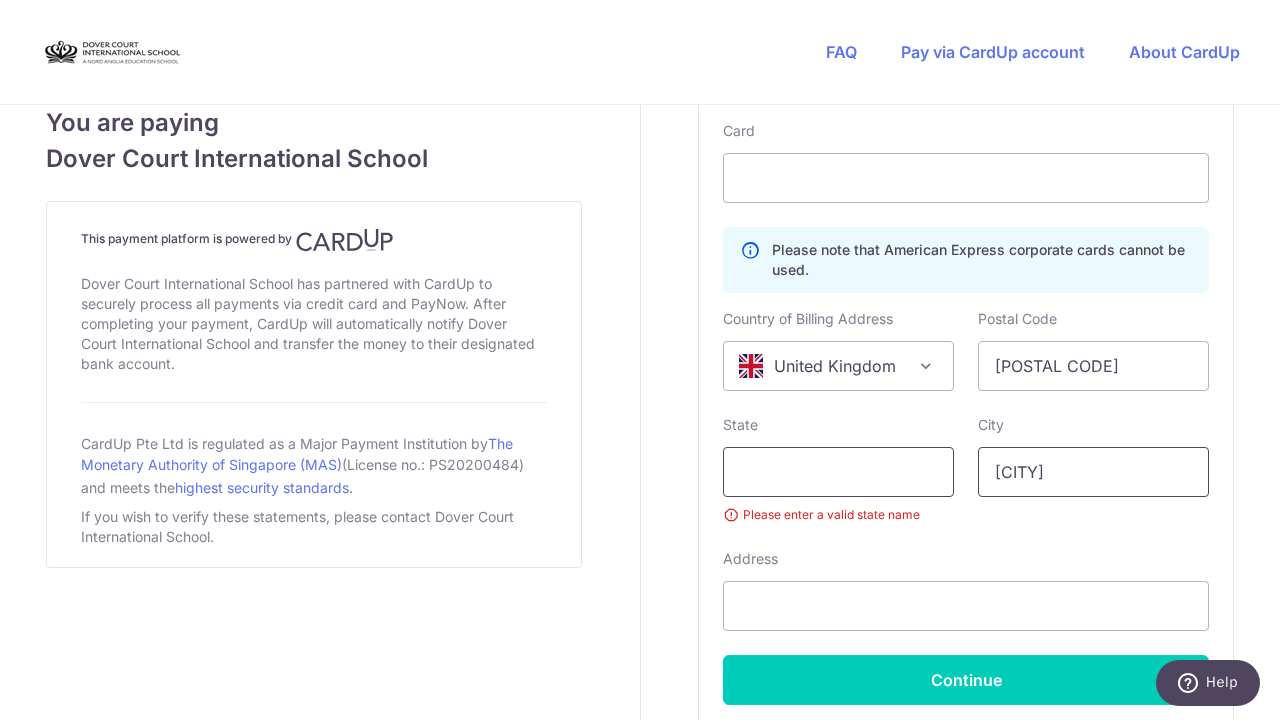 type on "[CITY]" 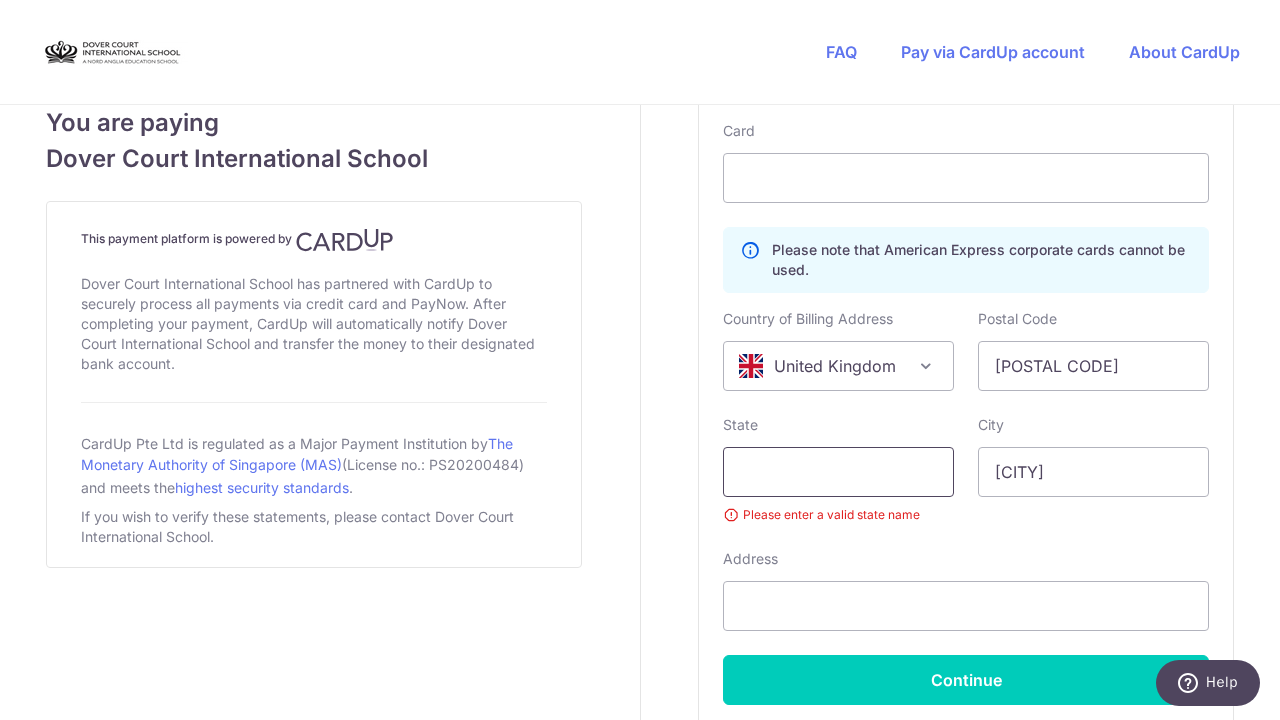 click at bounding box center [838, 472] 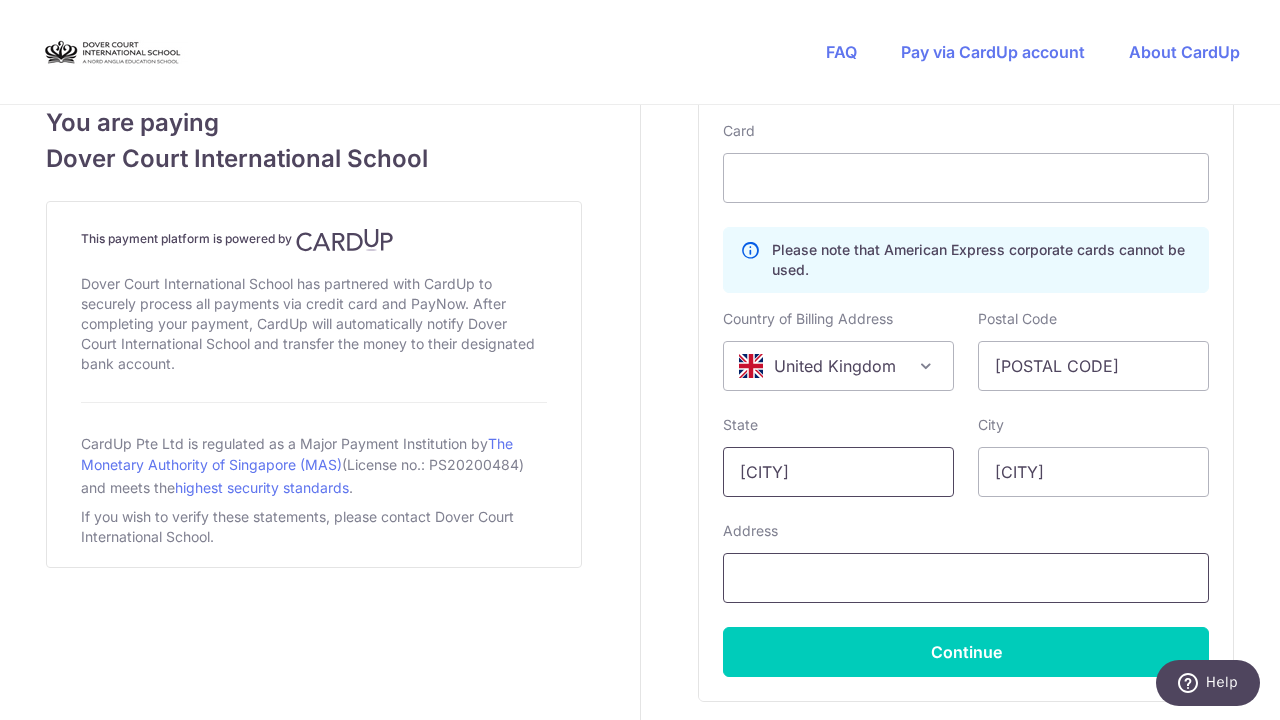 type on "[CITY]" 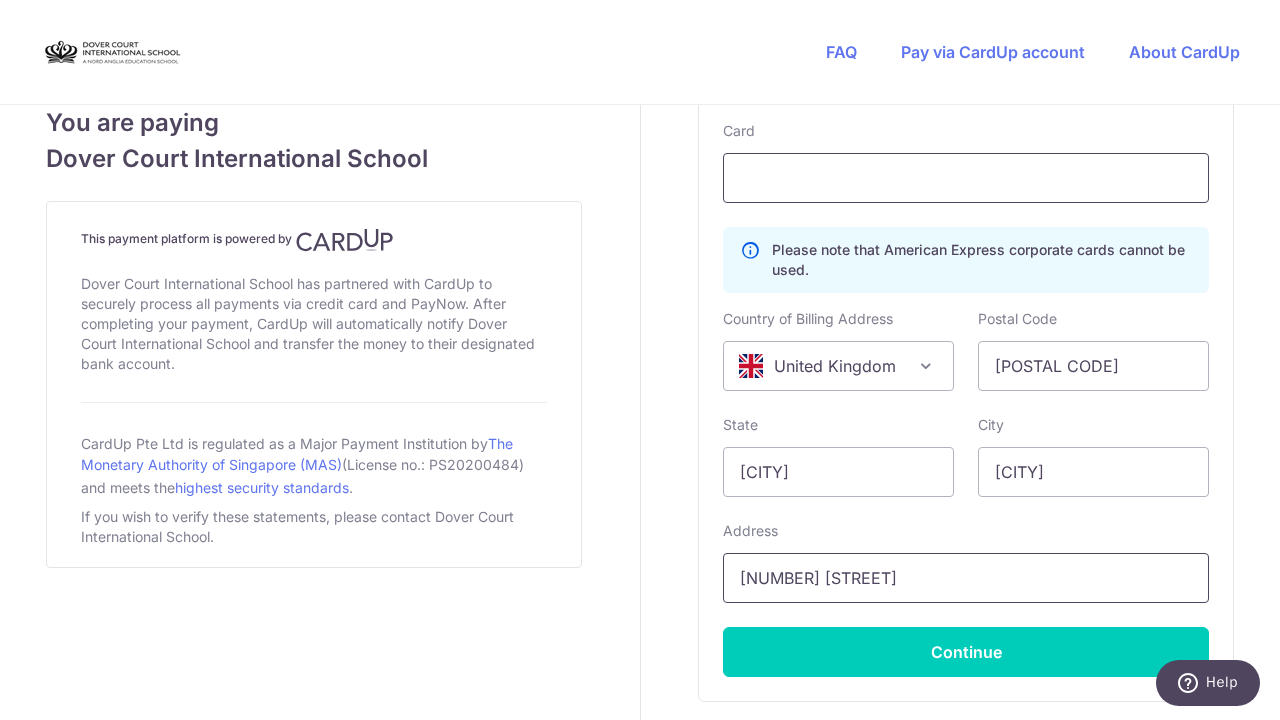 type on "[NUMBER] [STREET]" 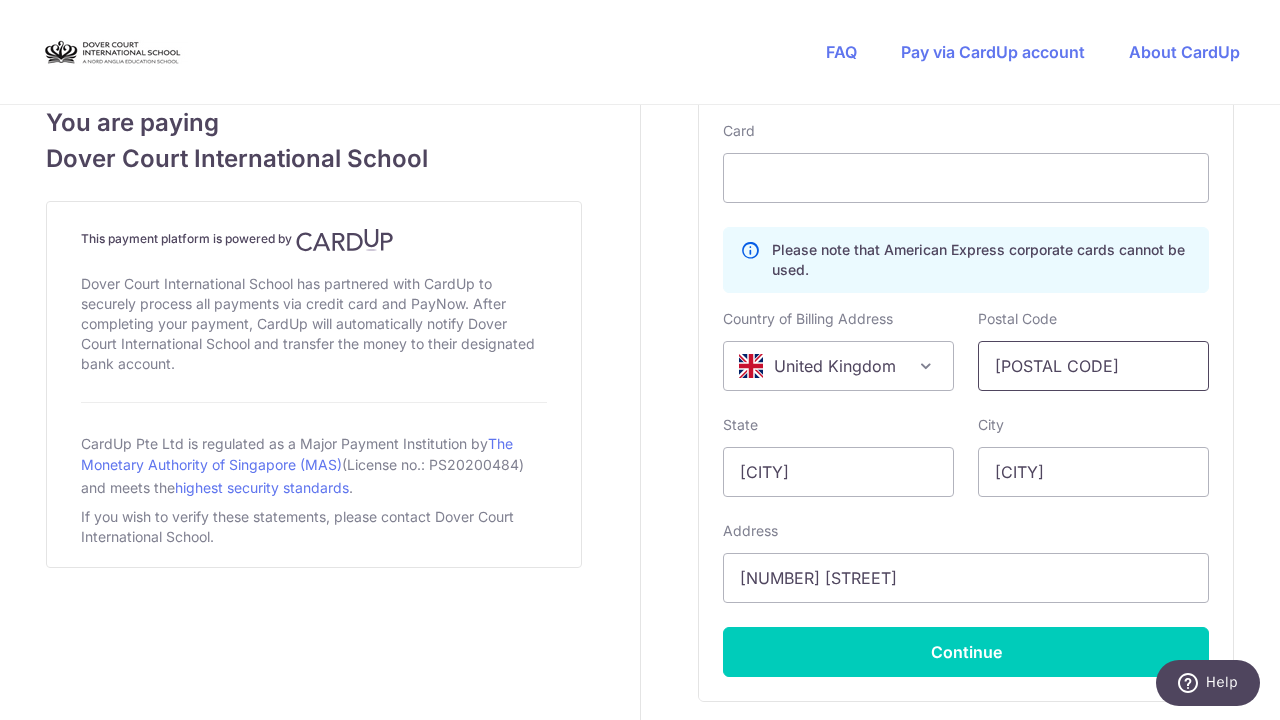 drag, startPoint x: 1062, startPoint y: 361, endPoint x: 889, endPoint y: 326, distance: 176.50496 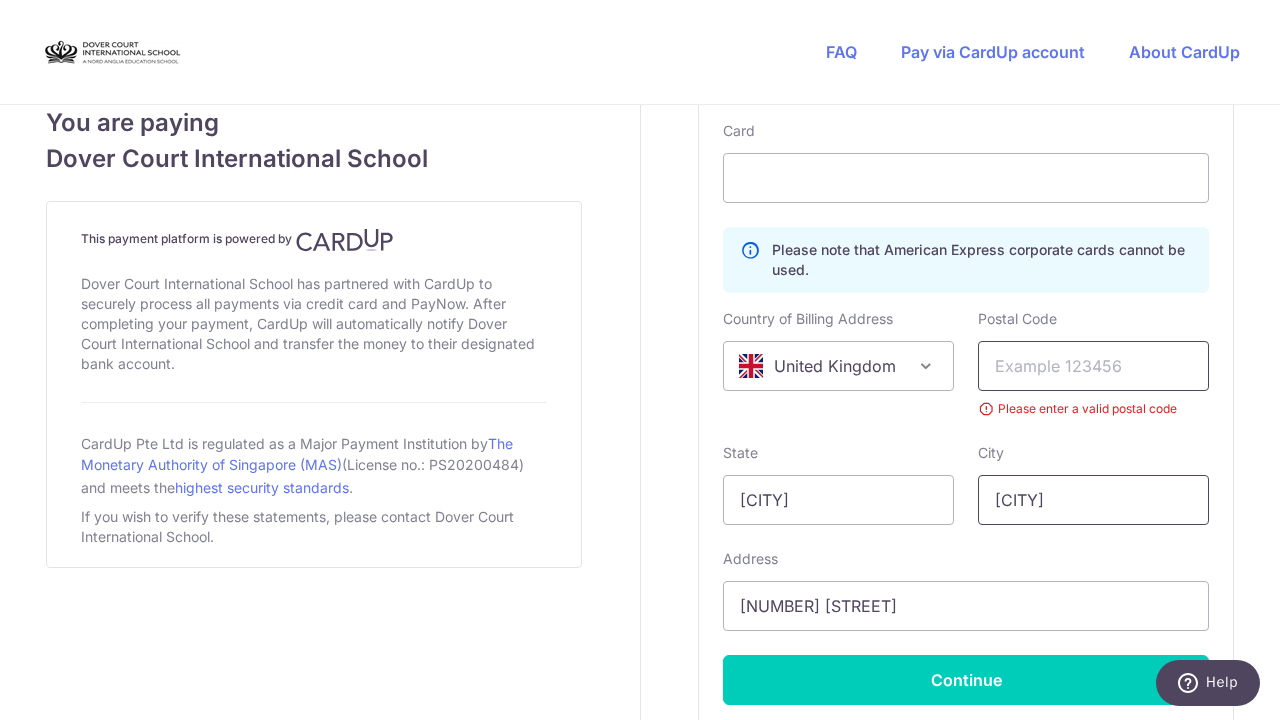 type 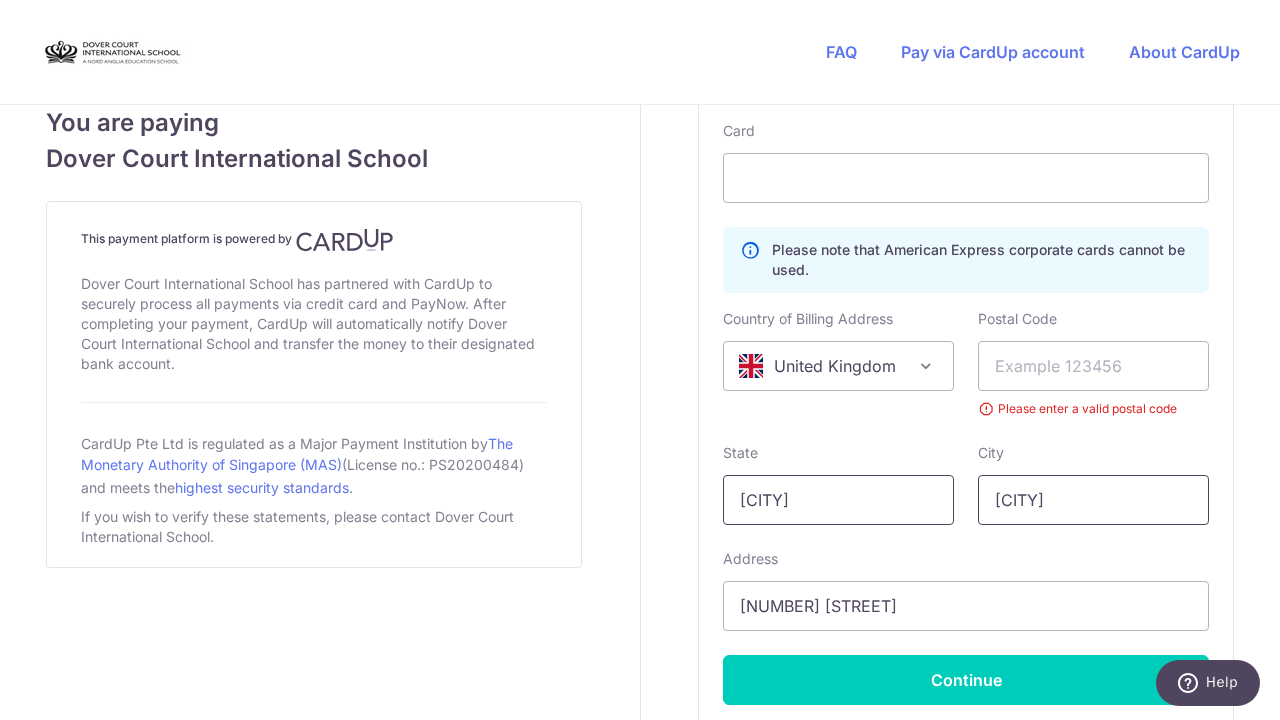 drag, startPoint x: 1065, startPoint y: 513, endPoint x: 933, endPoint y: 512, distance: 132.00378 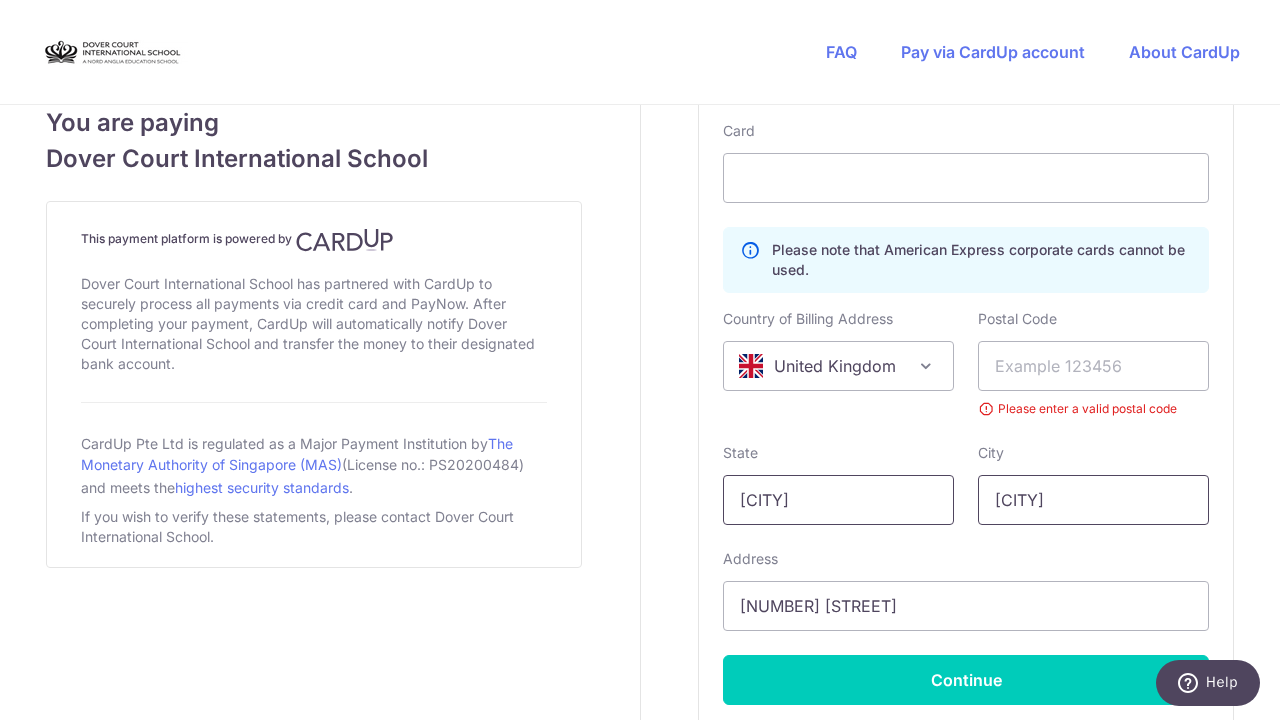 drag, startPoint x: 1053, startPoint y: 493, endPoint x: 919, endPoint y: 478, distance: 134.83694 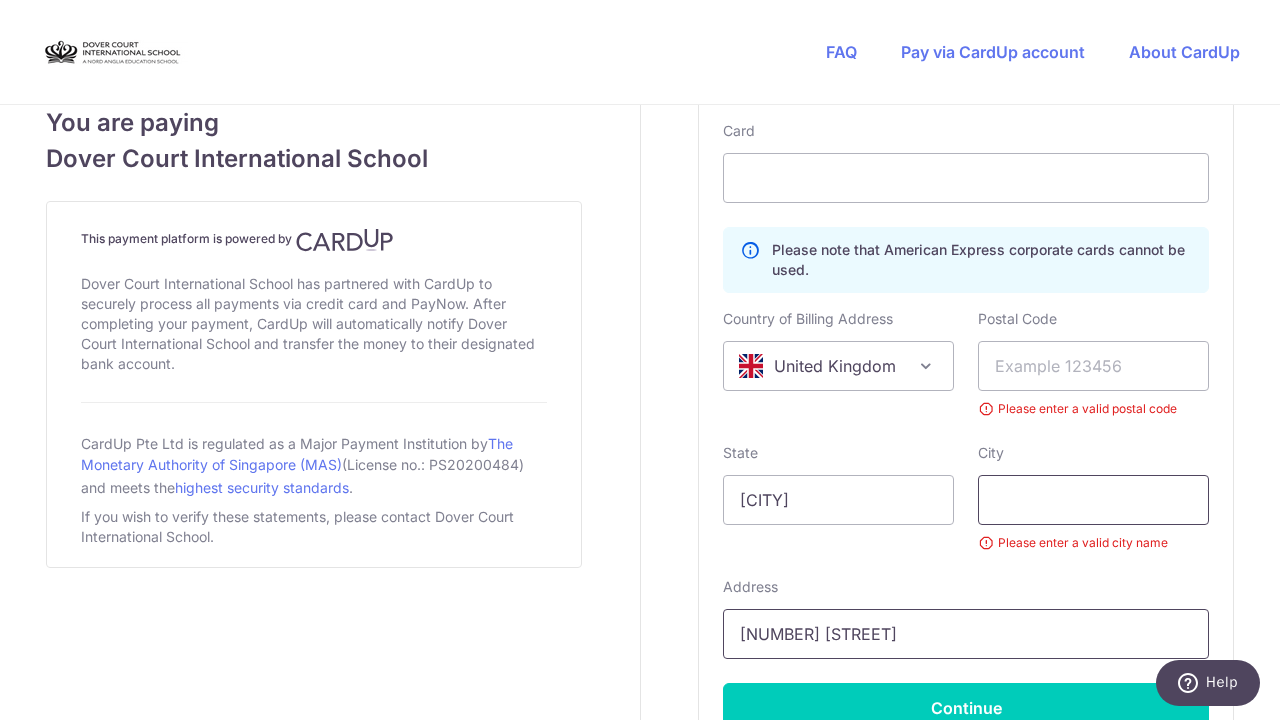 type 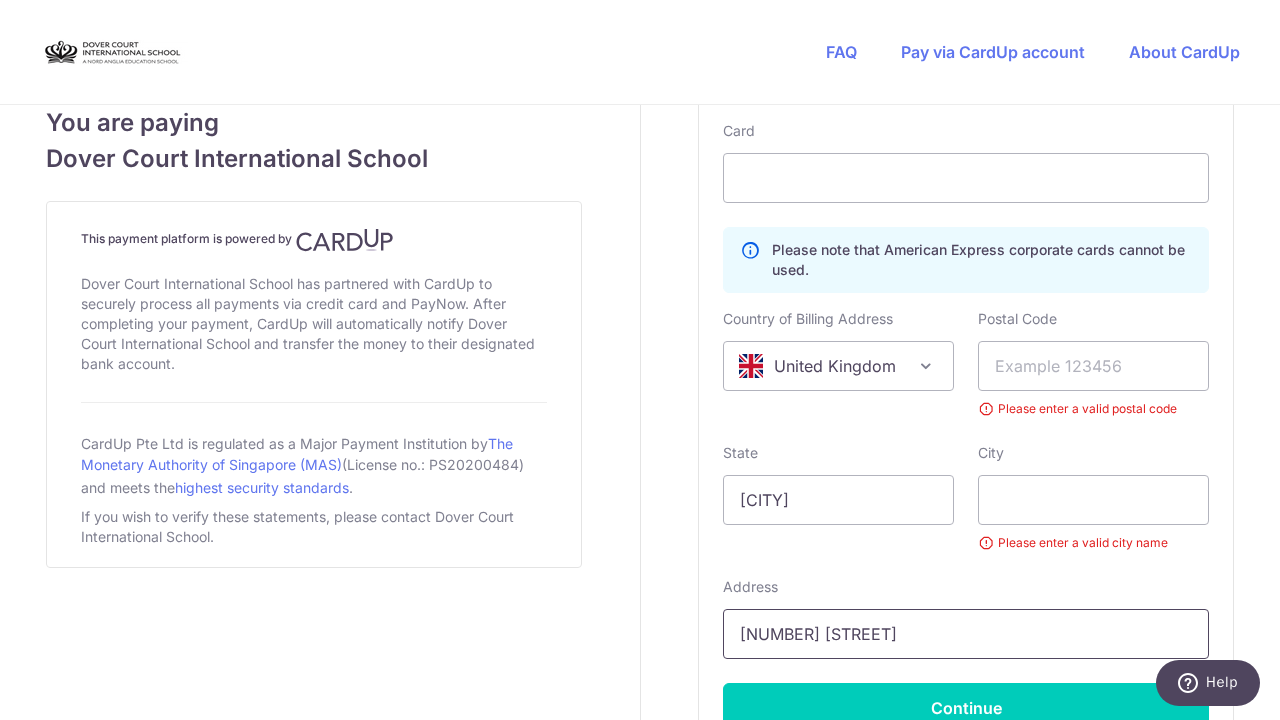 drag, startPoint x: 902, startPoint y: 648, endPoint x: 606, endPoint y: 608, distance: 298.69046 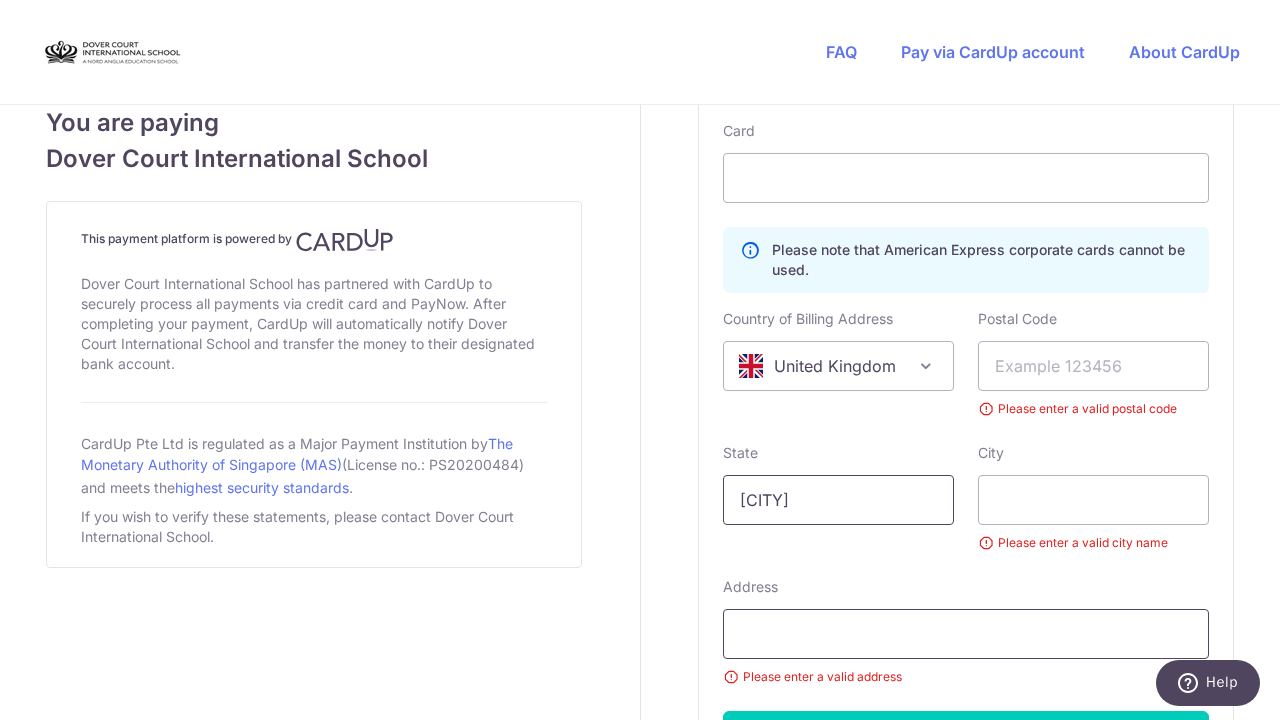 type 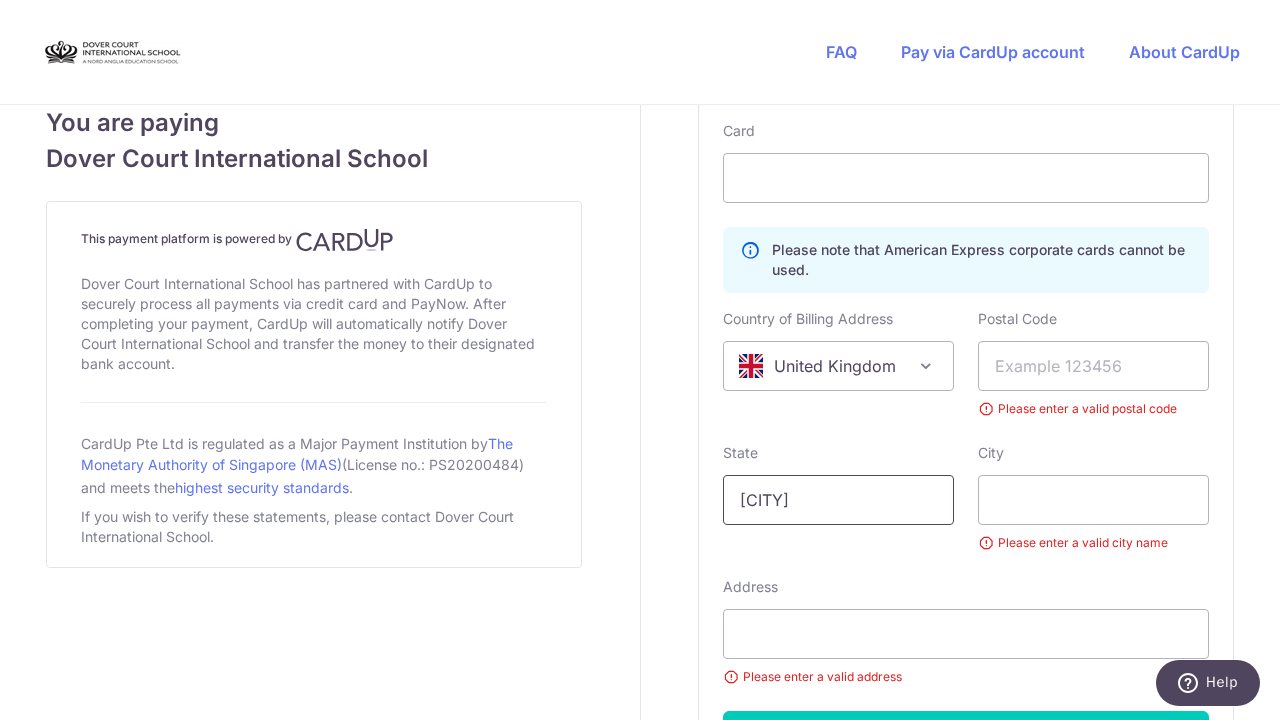 drag, startPoint x: 854, startPoint y: 499, endPoint x: 568, endPoint y: 483, distance: 286.4472 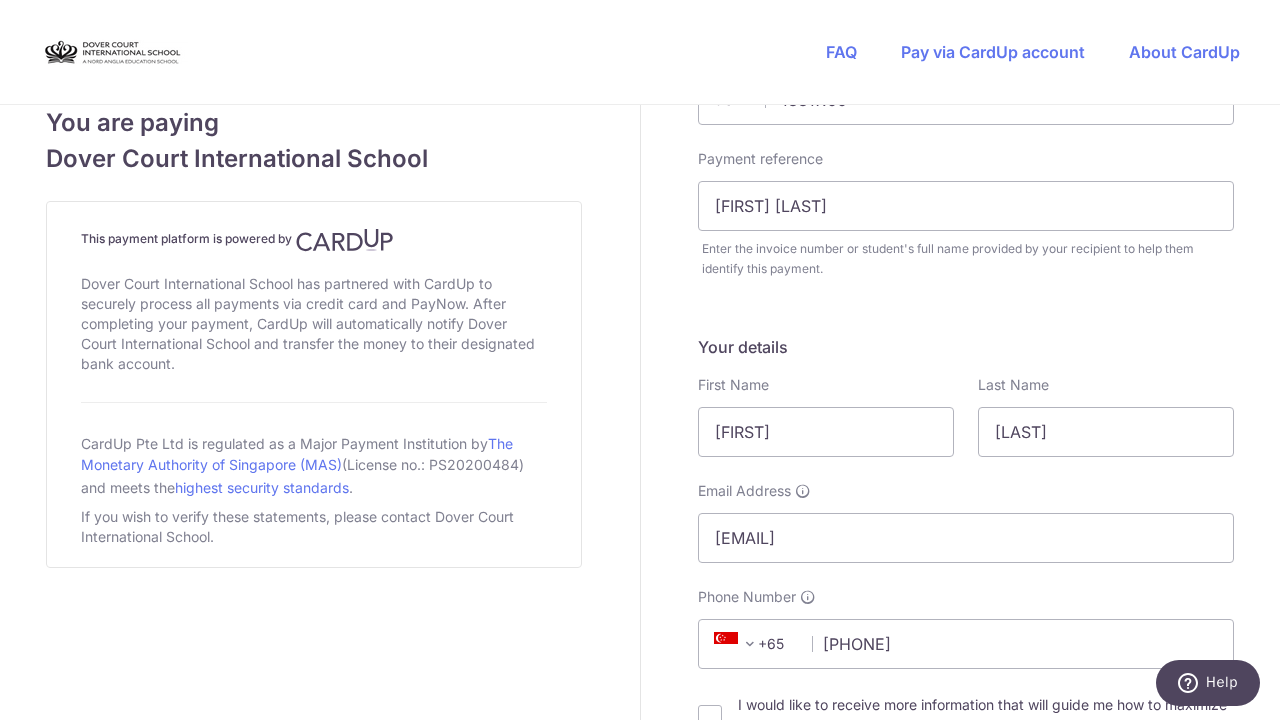 scroll, scrollTop: 62, scrollLeft: 0, axis: vertical 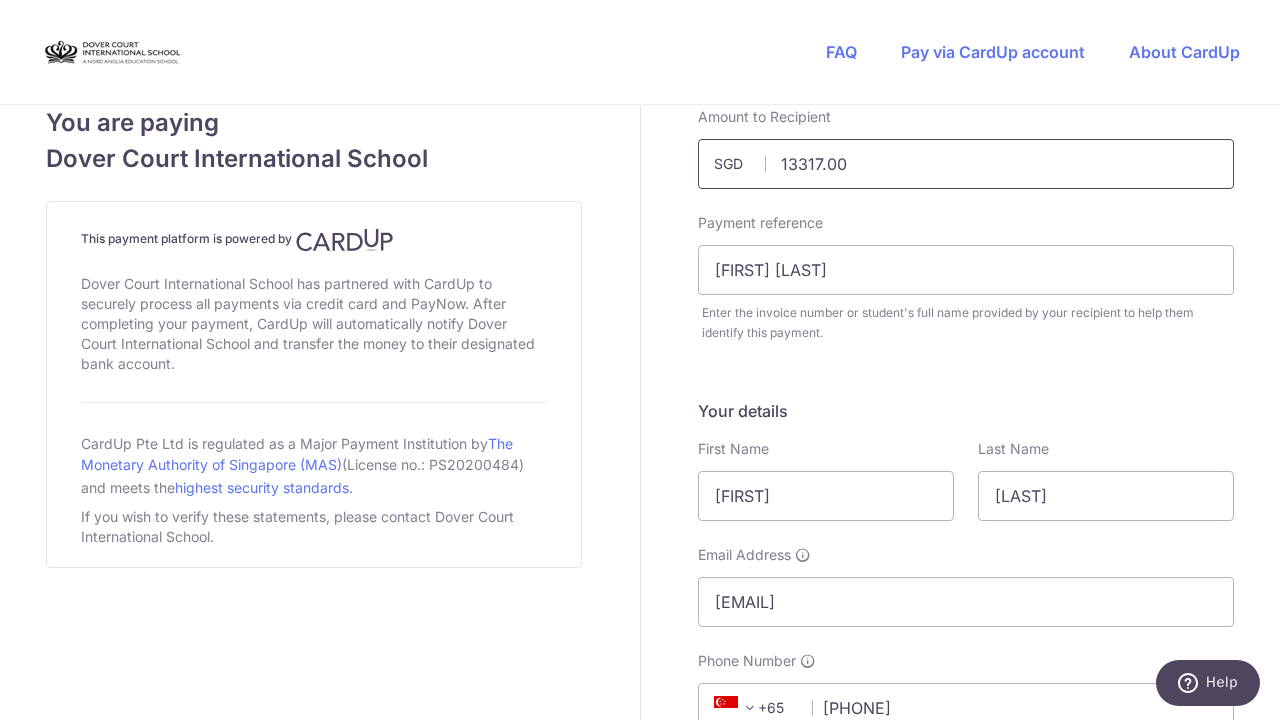 type 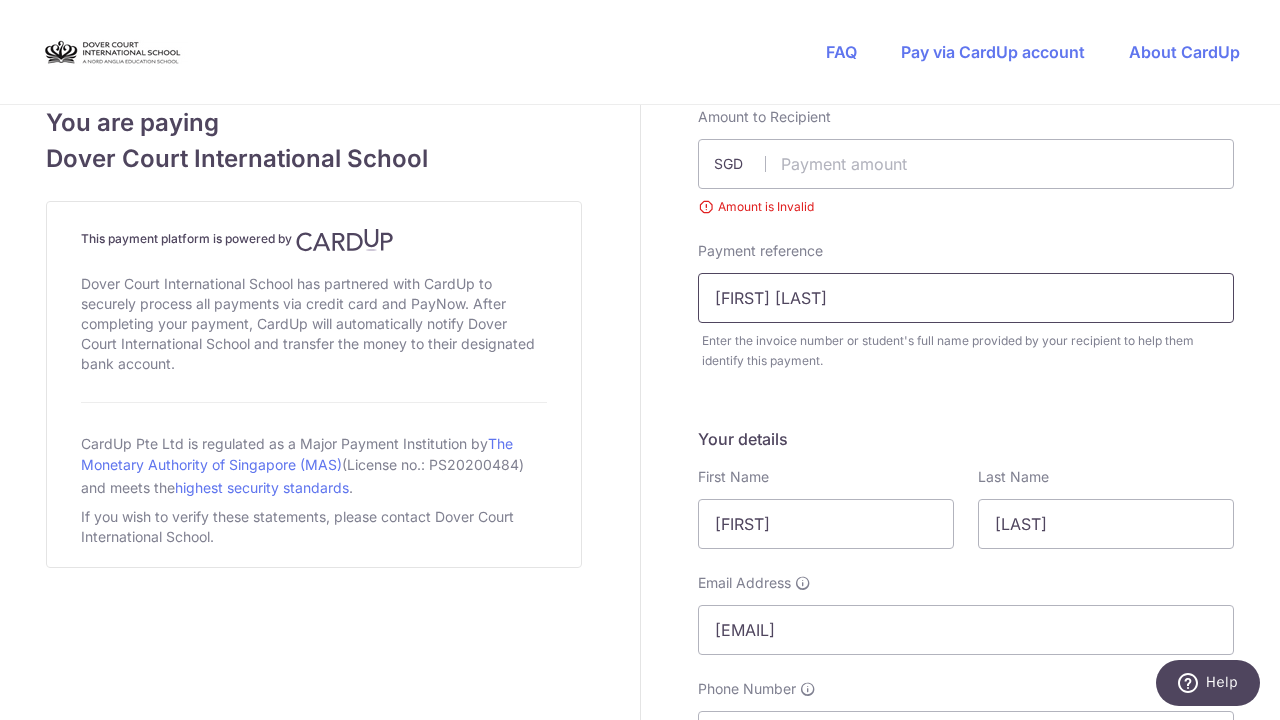 drag, startPoint x: 867, startPoint y: 296, endPoint x: 532, endPoint y: 262, distance: 336.72095 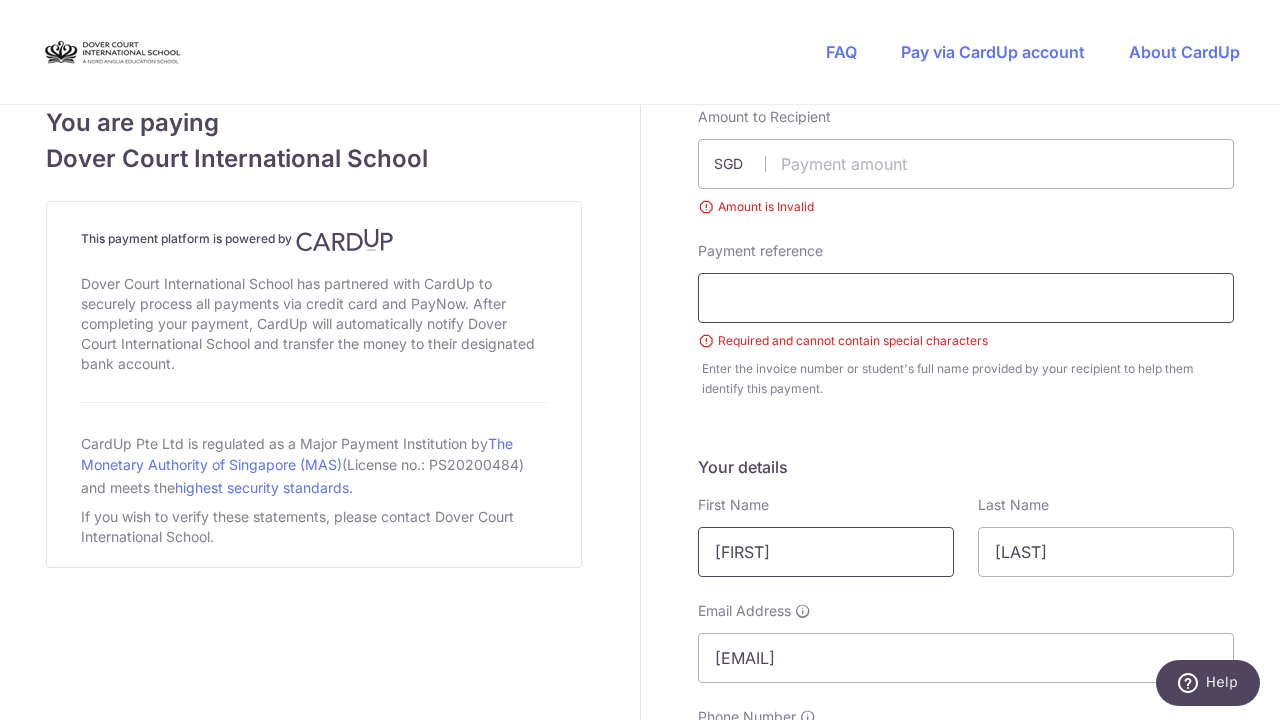 type 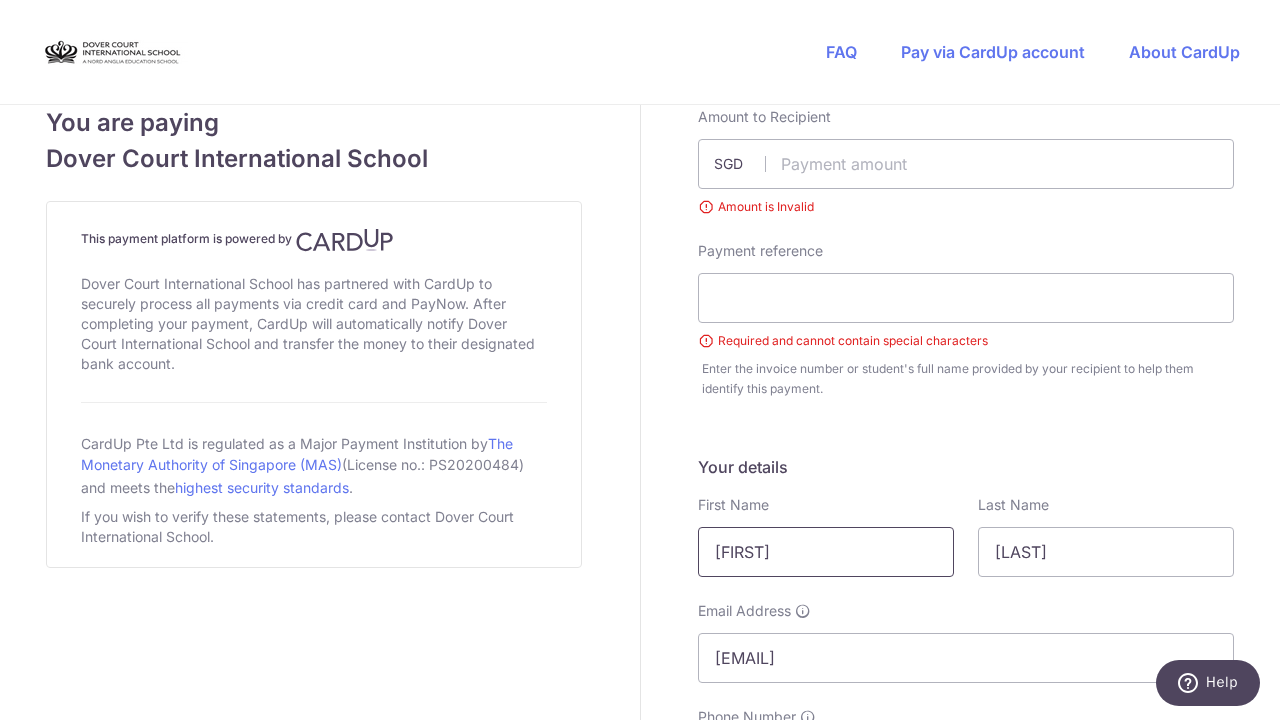 drag, startPoint x: 850, startPoint y: 561, endPoint x: 537, endPoint y: 507, distance: 317.624 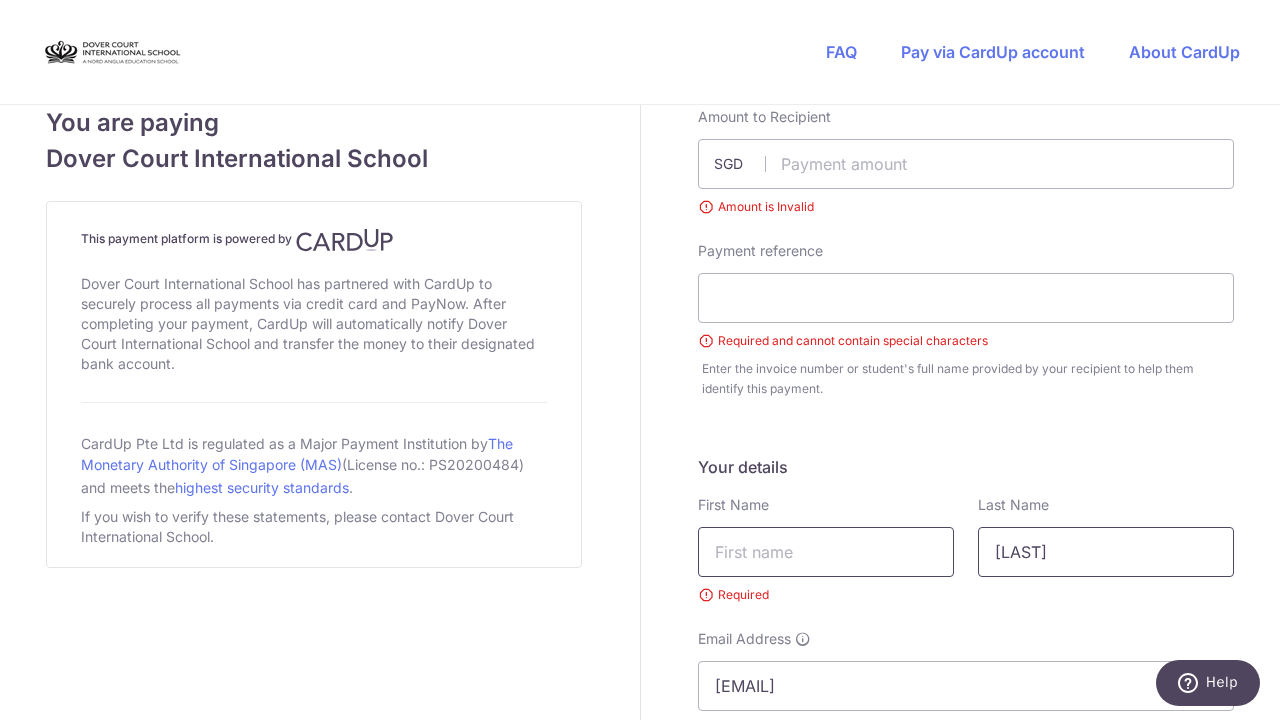 type 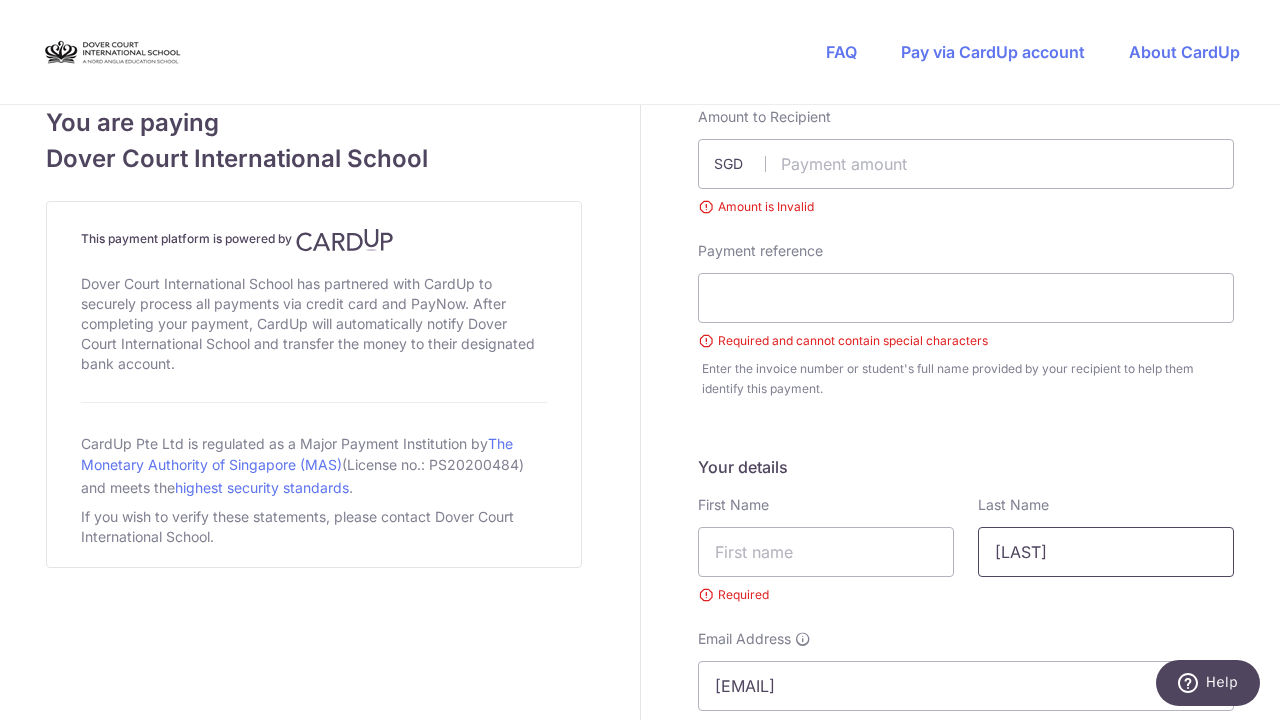 drag, startPoint x: 1104, startPoint y: 553, endPoint x: 841, endPoint y: 517, distance: 265.45245 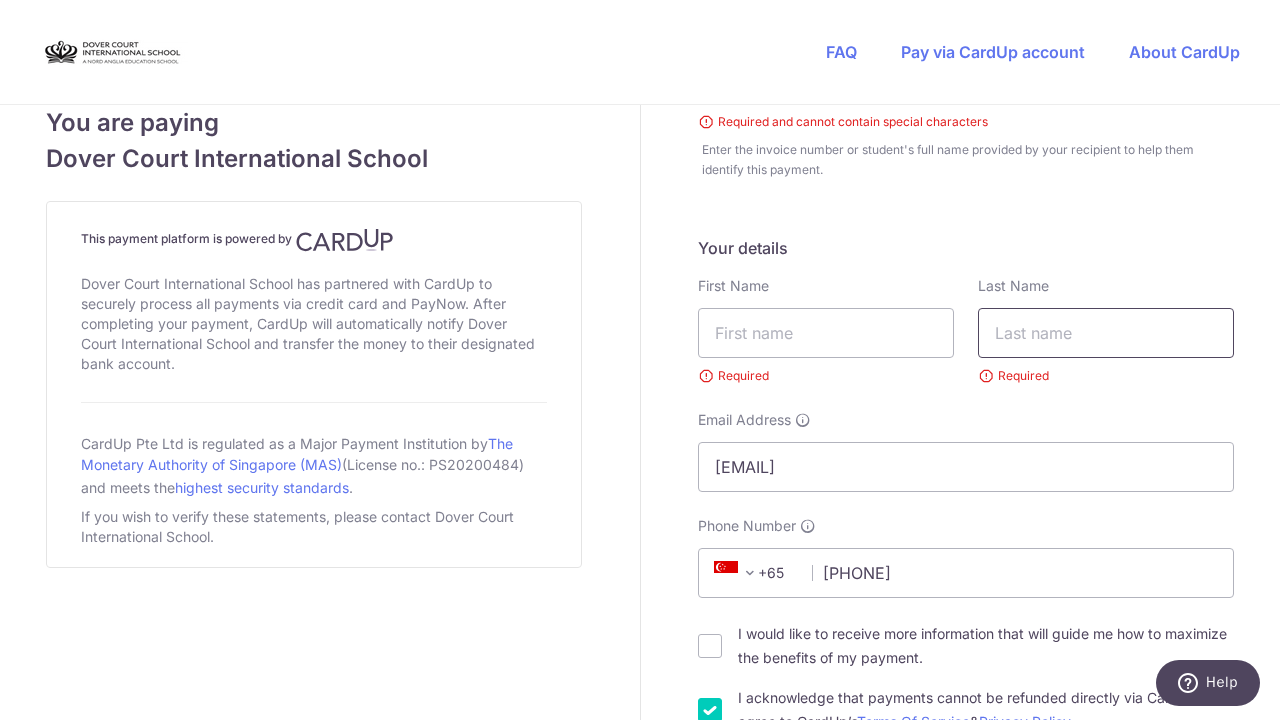 scroll, scrollTop: 280, scrollLeft: 0, axis: vertical 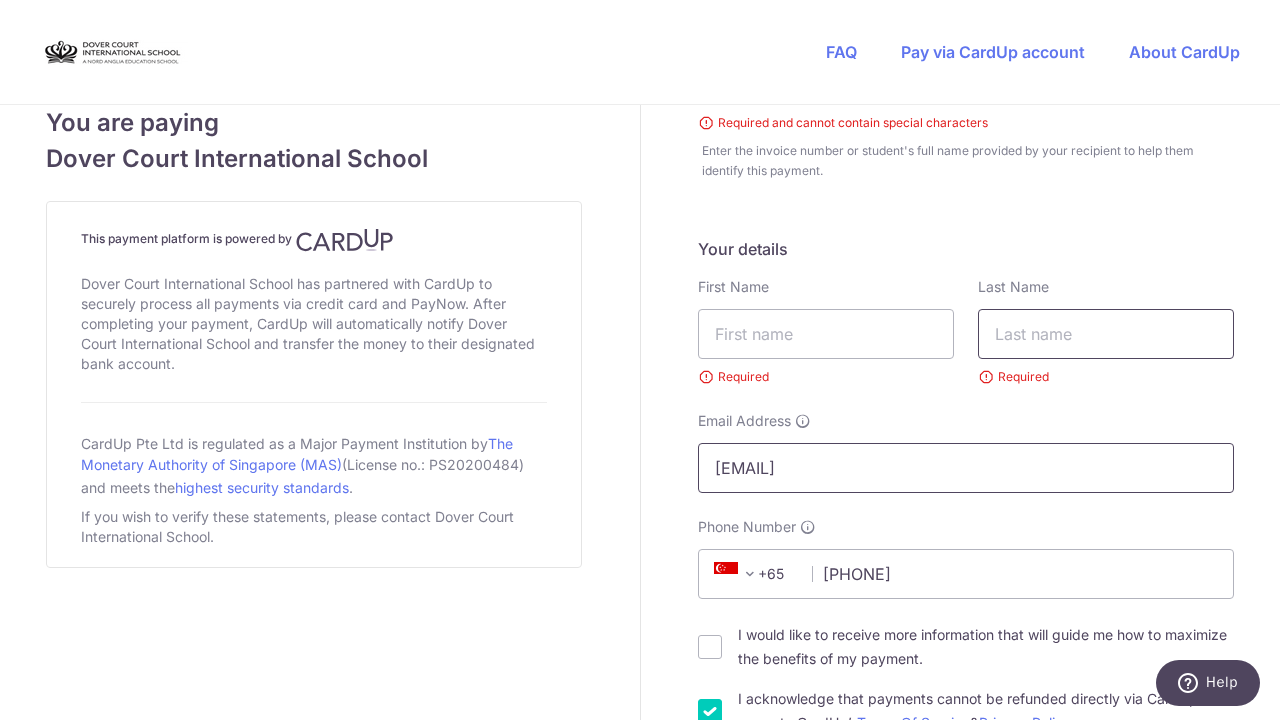 type 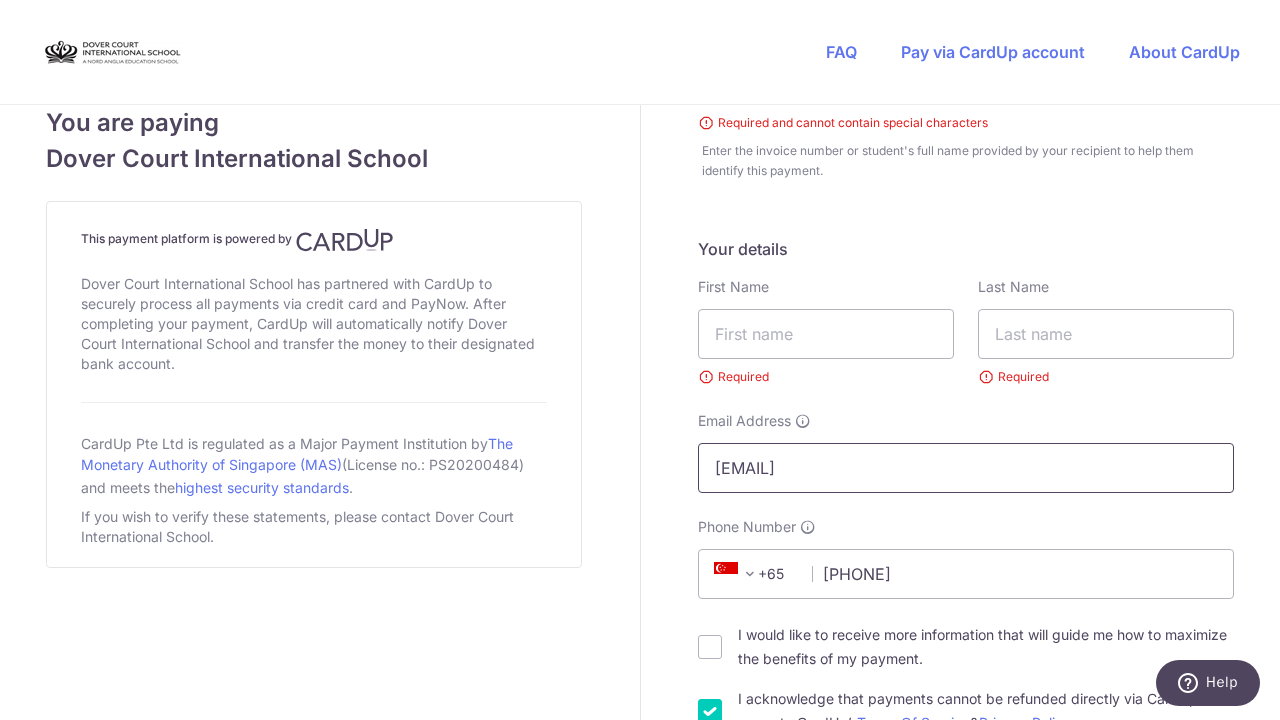 drag, startPoint x: 959, startPoint y: 460, endPoint x: 416, endPoint y: 389, distance: 547.62213 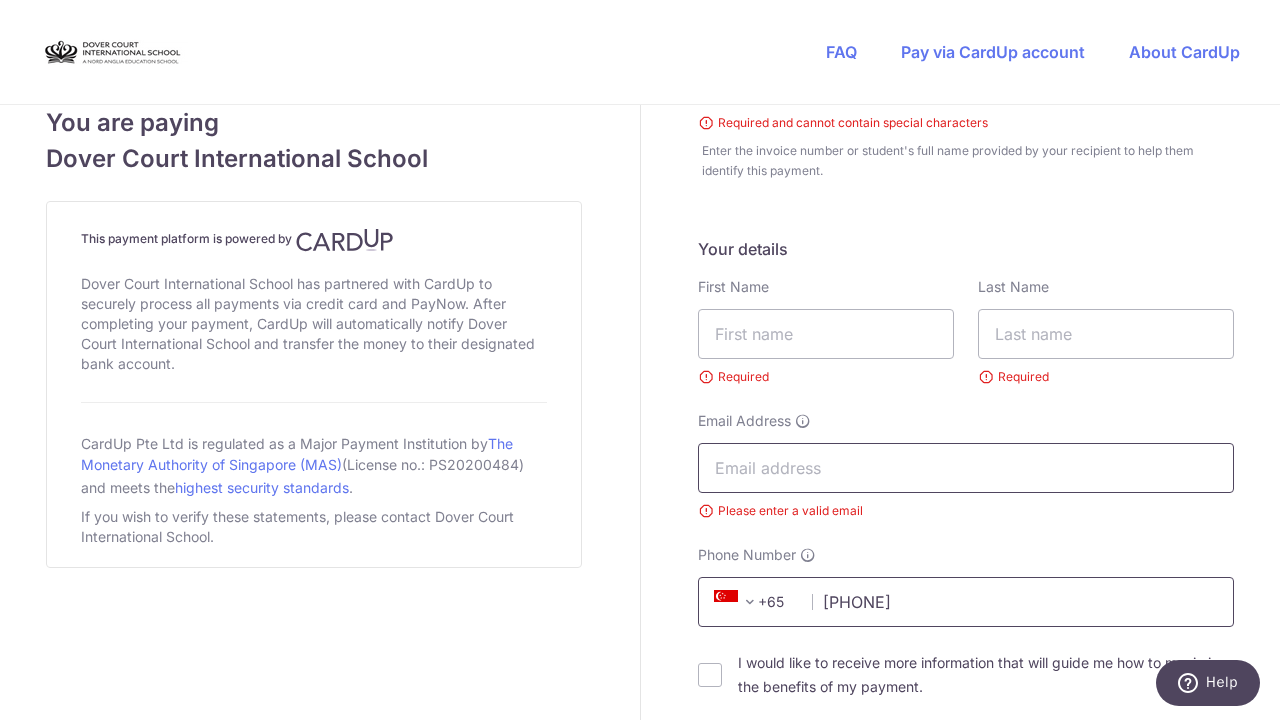 type 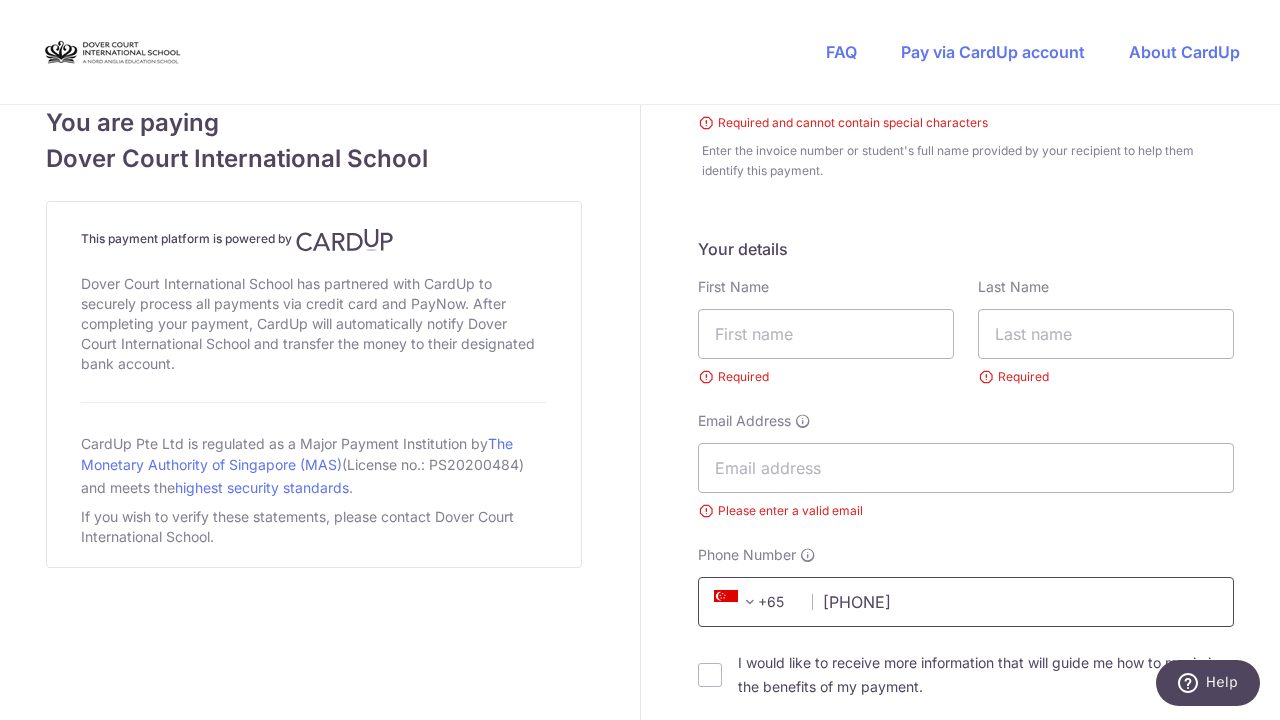 drag, startPoint x: 934, startPoint y: 601, endPoint x: 613, endPoint y: 526, distance: 329.64526 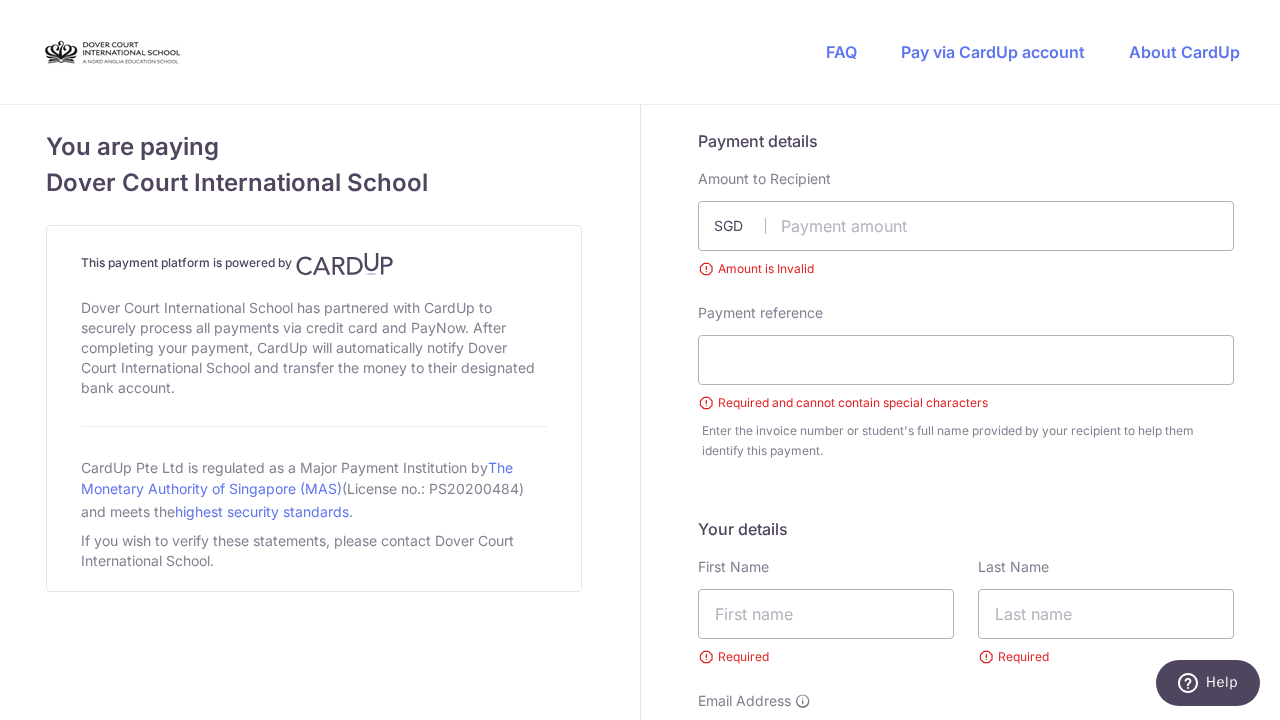 scroll, scrollTop: 0, scrollLeft: 0, axis: both 